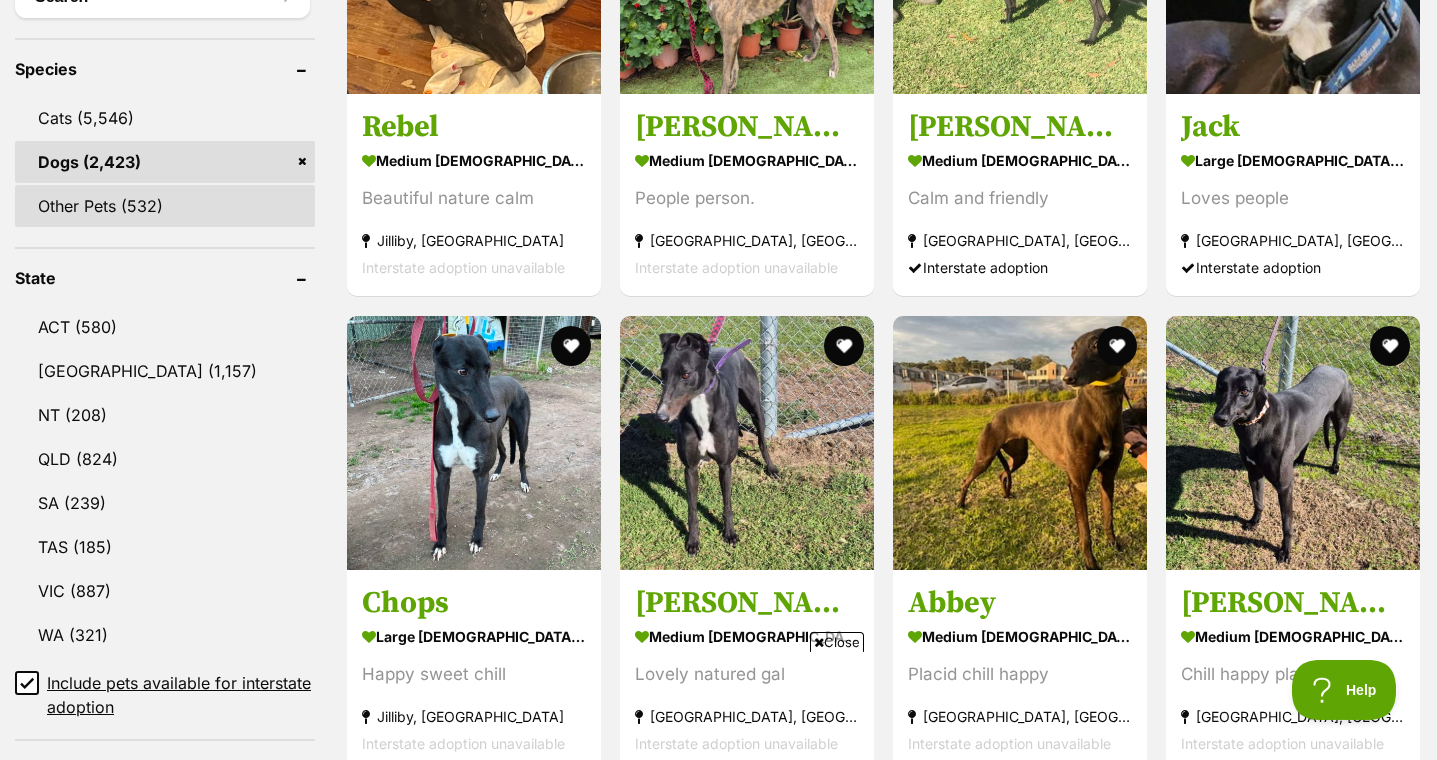 scroll, scrollTop: 814, scrollLeft: 0, axis: vertical 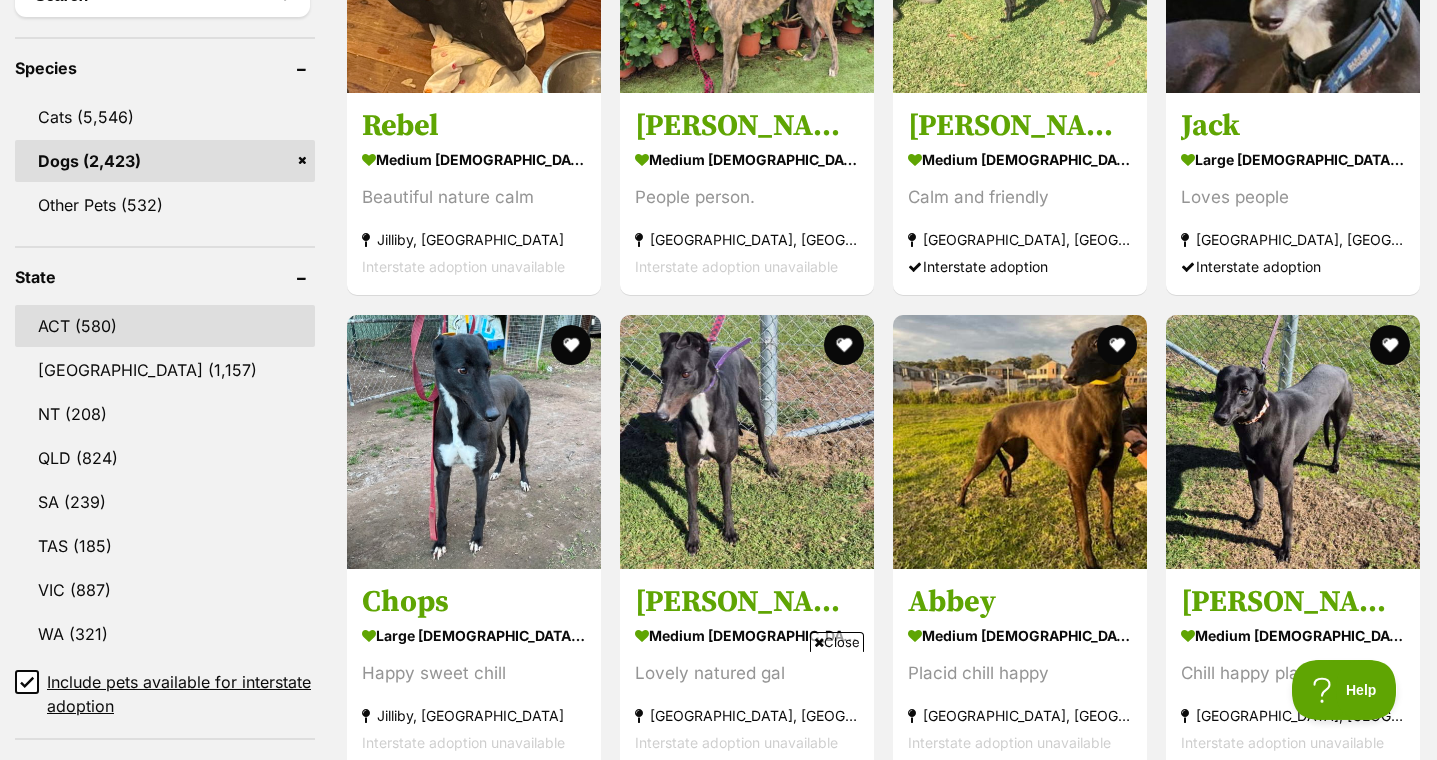 click on "ACT (580)" at bounding box center [165, 326] 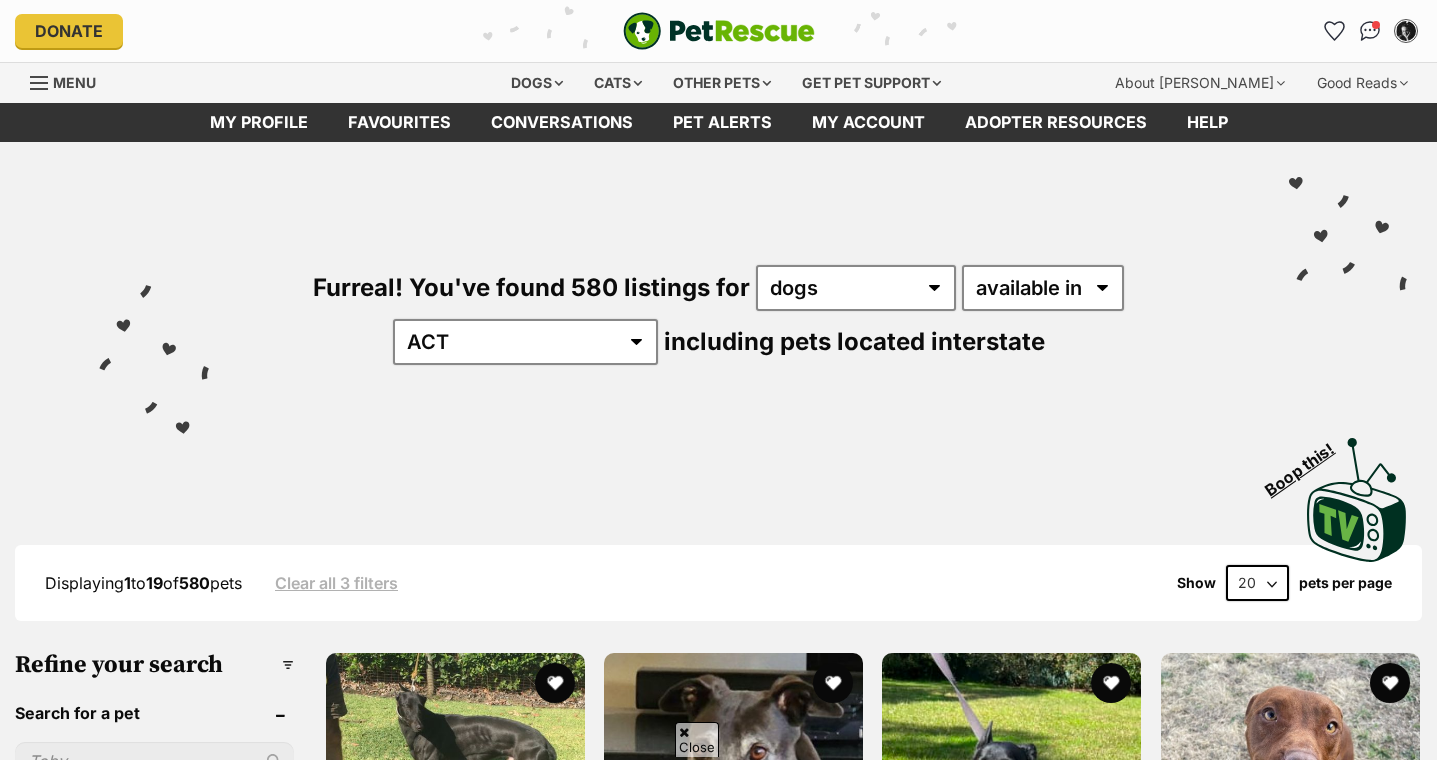 click 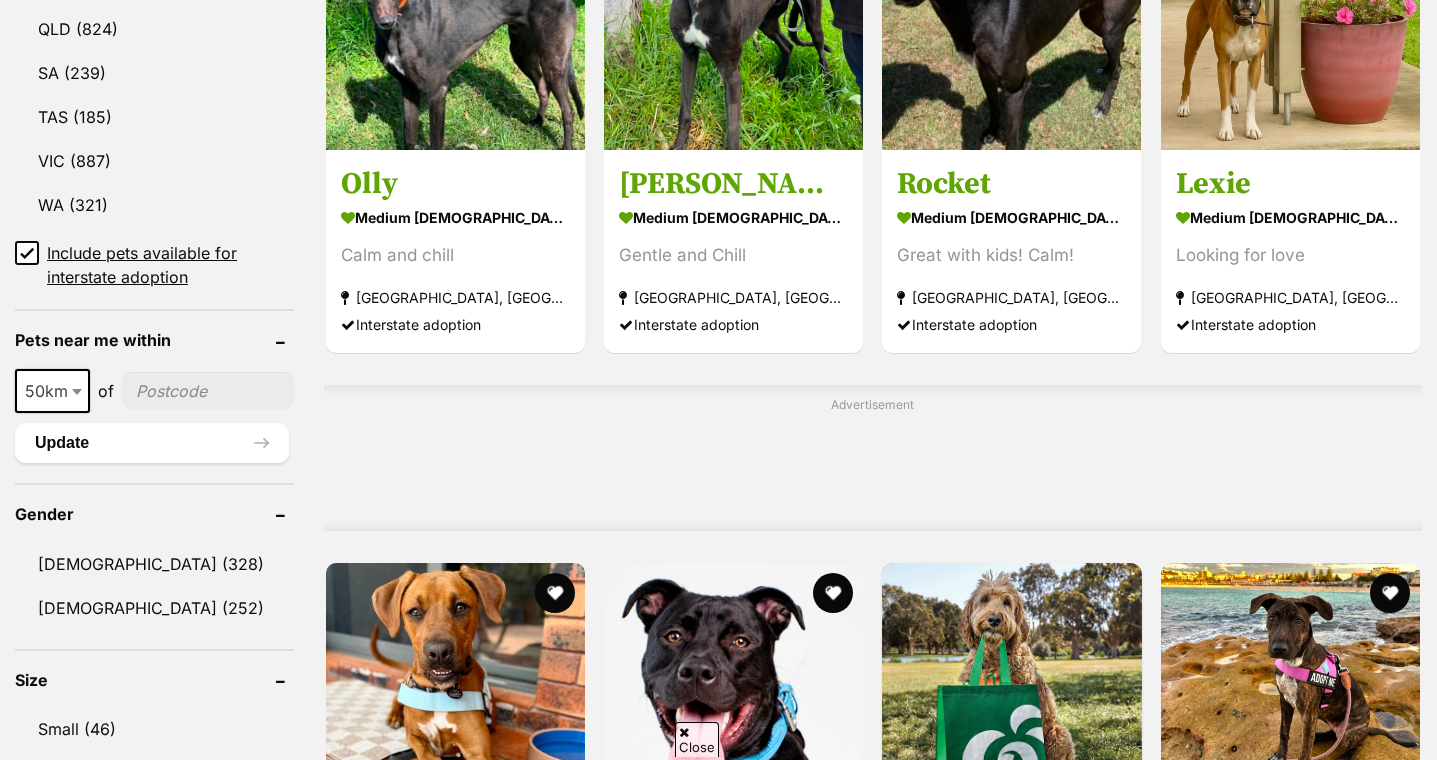 scroll, scrollTop: 1244, scrollLeft: 0, axis: vertical 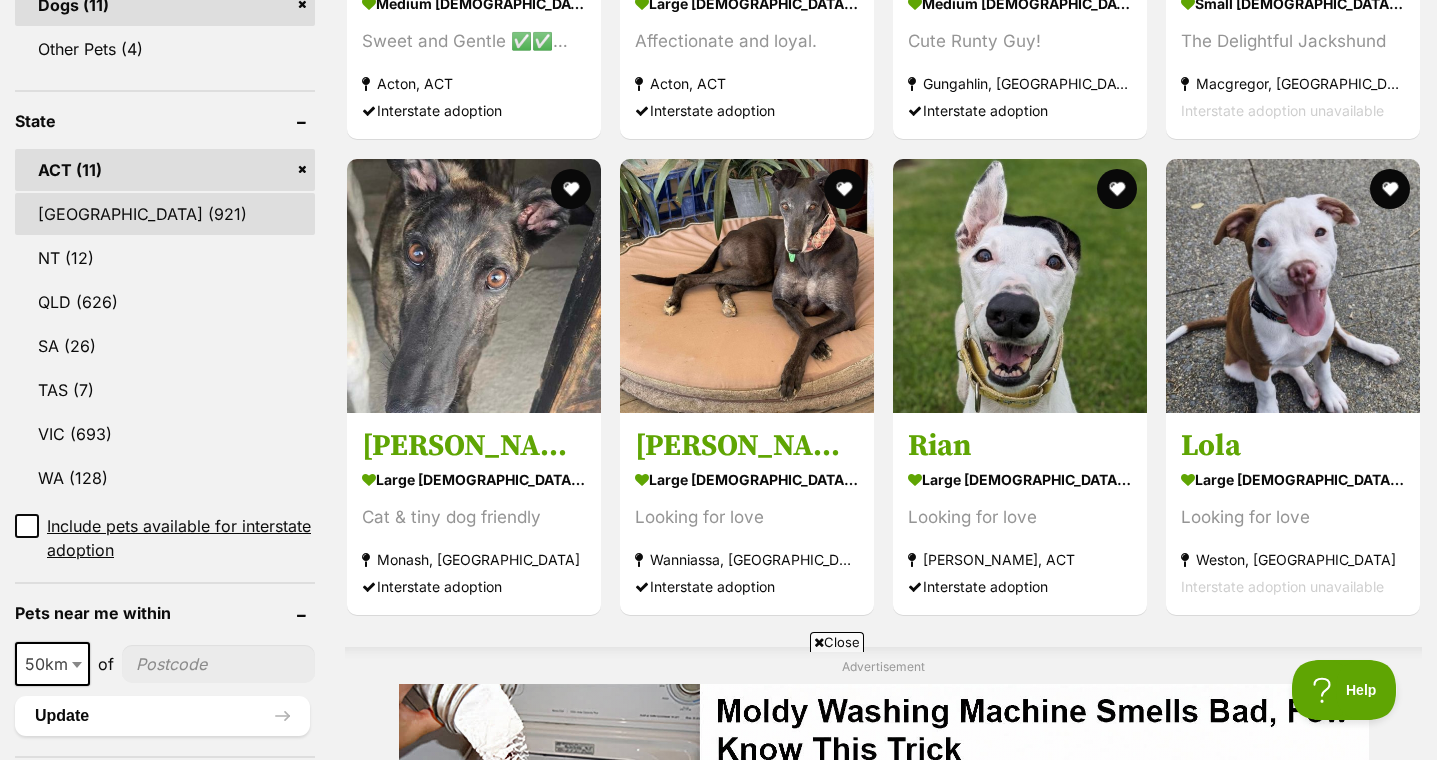 click on "[GEOGRAPHIC_DATA] (921)" at bounding box center (165, 214) 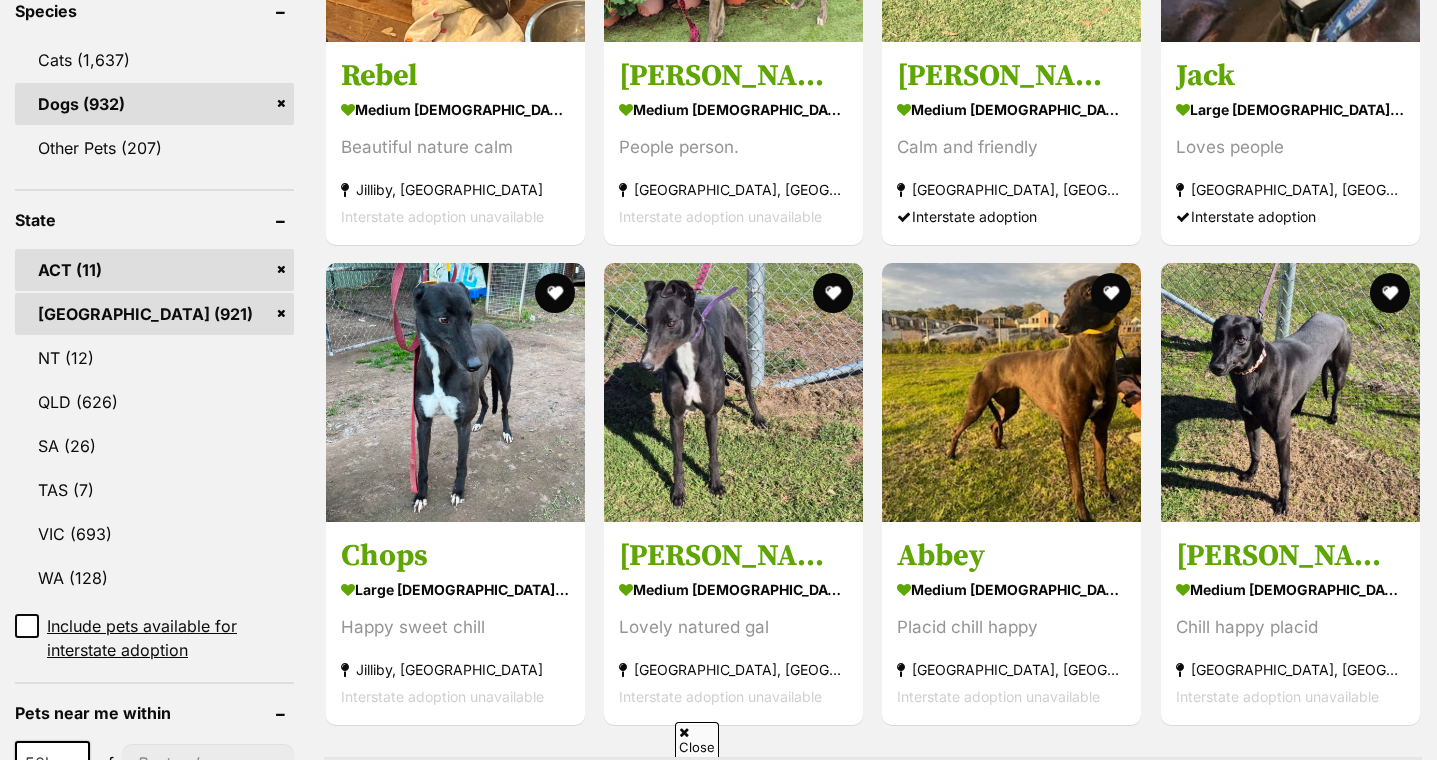 click on "ACT (11)" at bounding box center [154, 270] 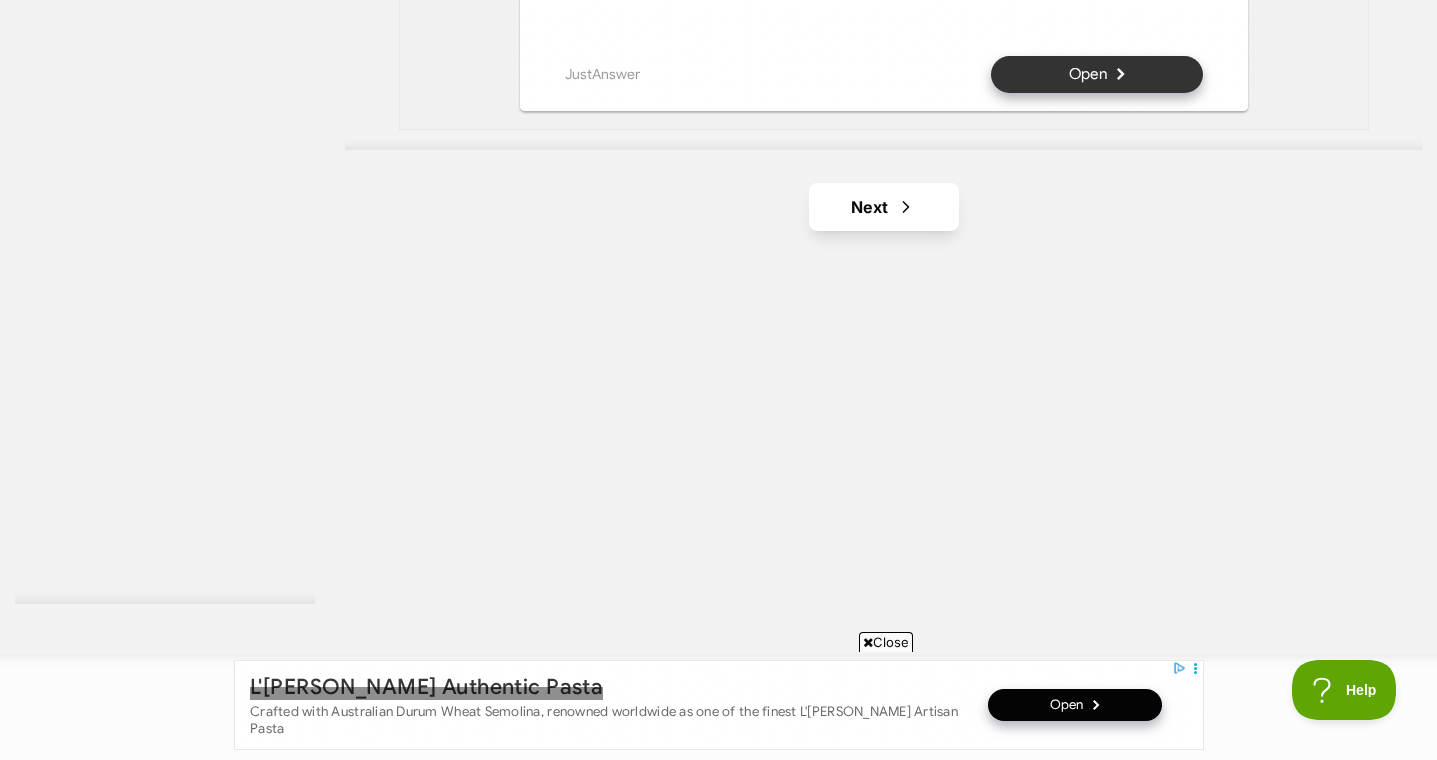 scroll, scrollTop: 0, scrollLeft: 0, axis: both 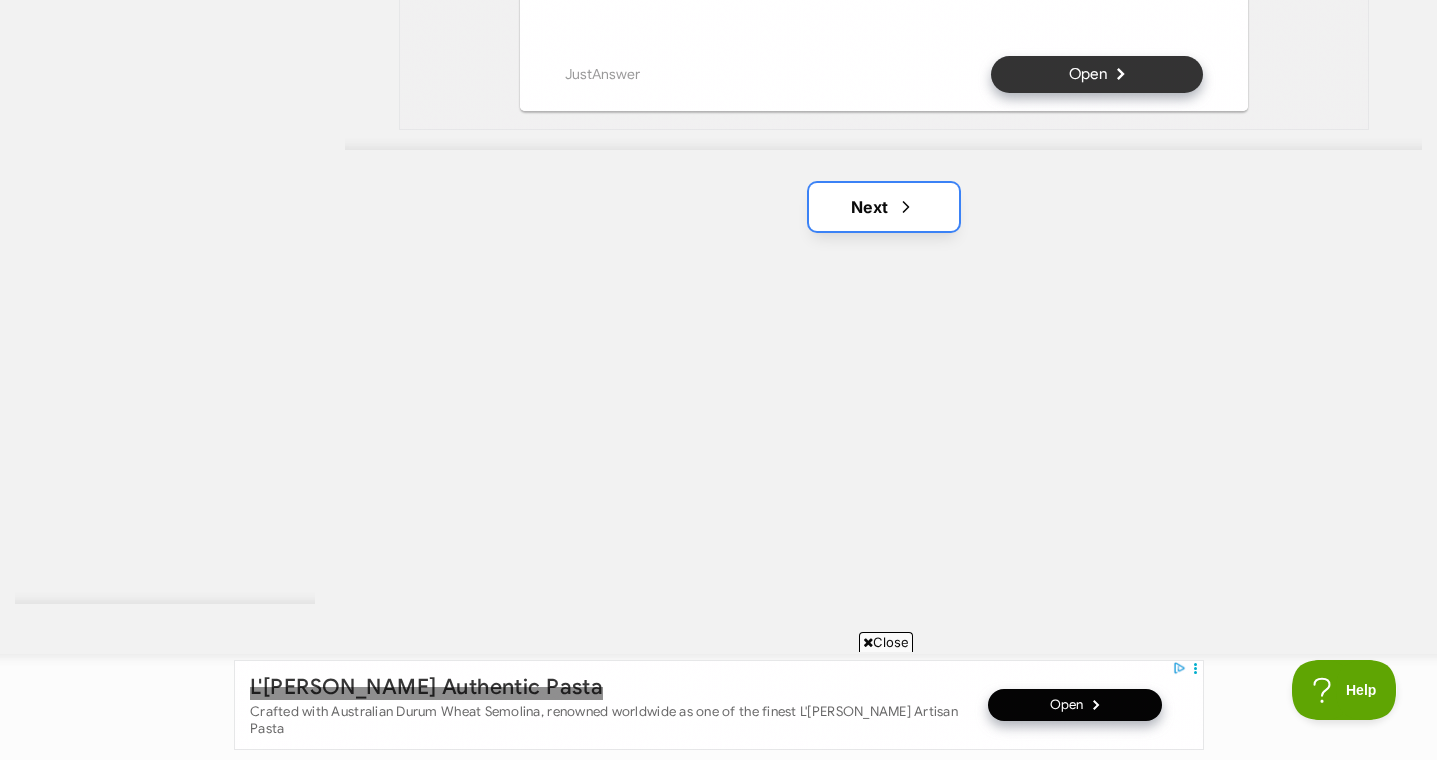 click on "Next" at bounding box center [884, 207] 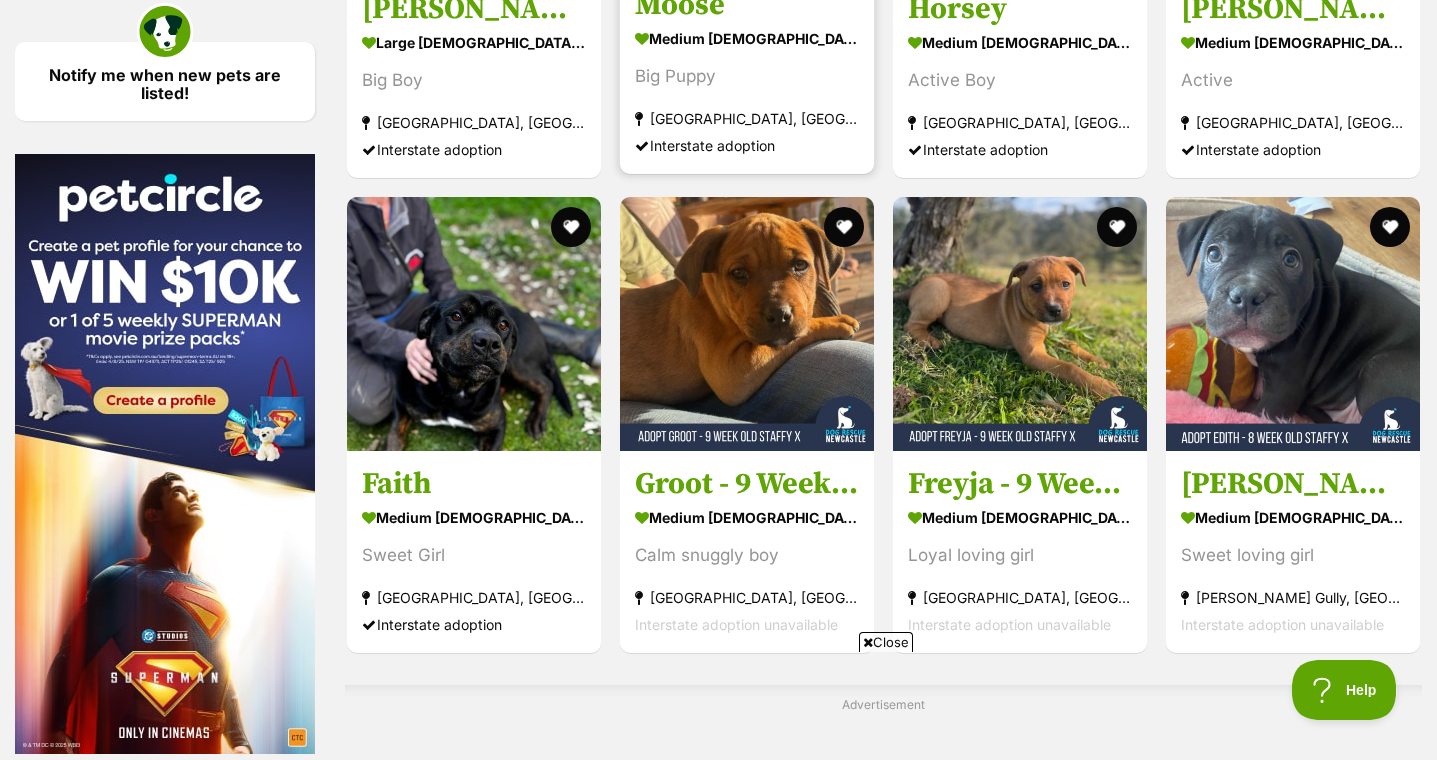 scroll, scrollTop: 2894, scrollLeft: 0, axis: vertical 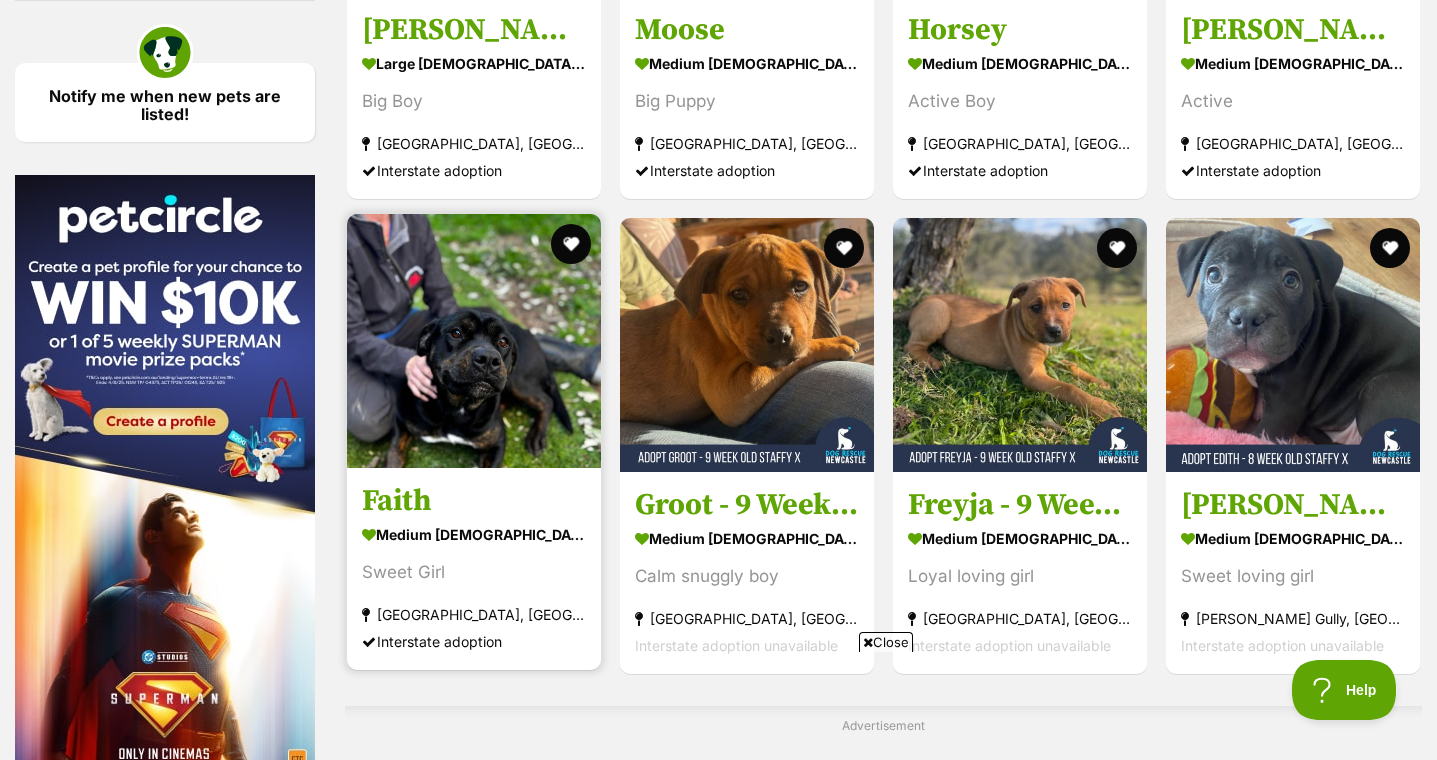 click at bounding box center [474, 341] 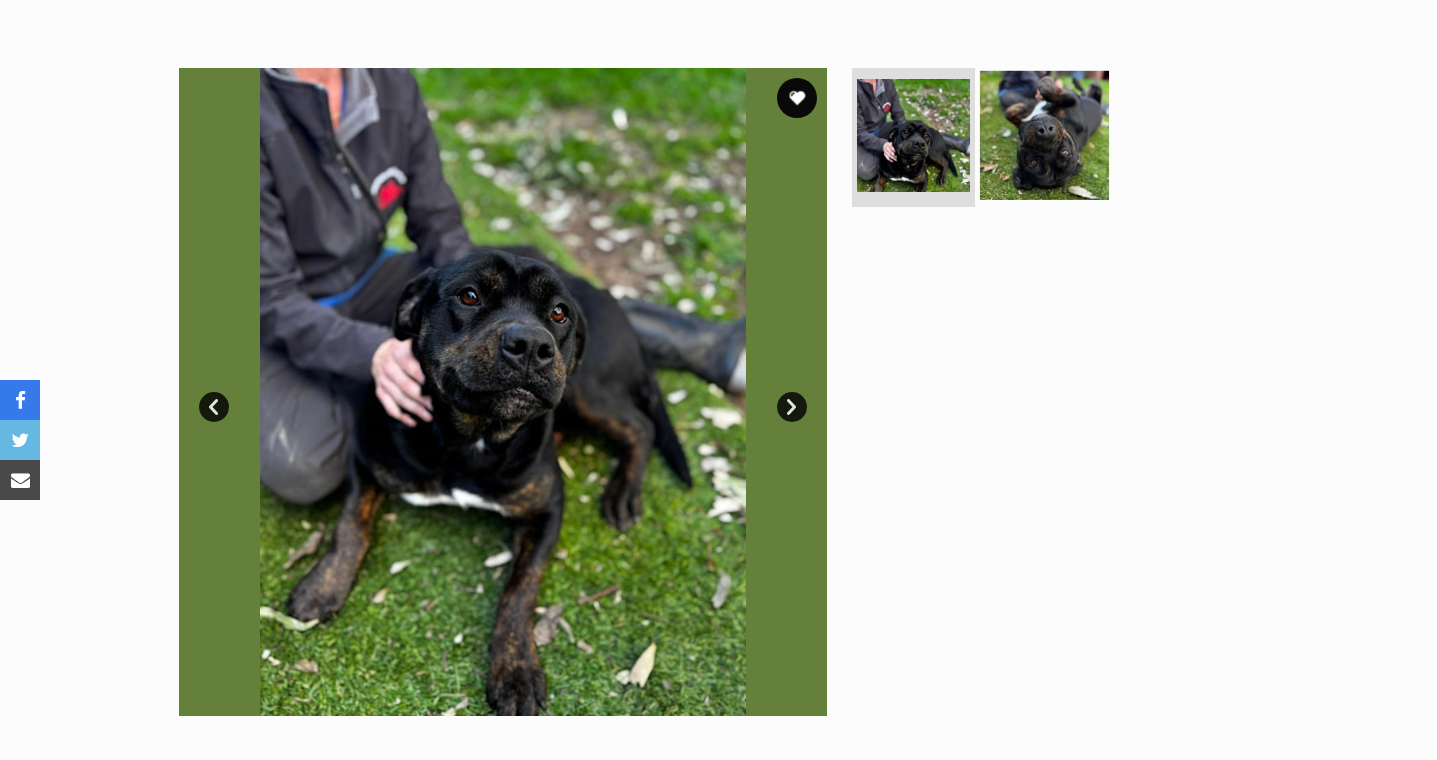 click at bounding box center [1044, 134] 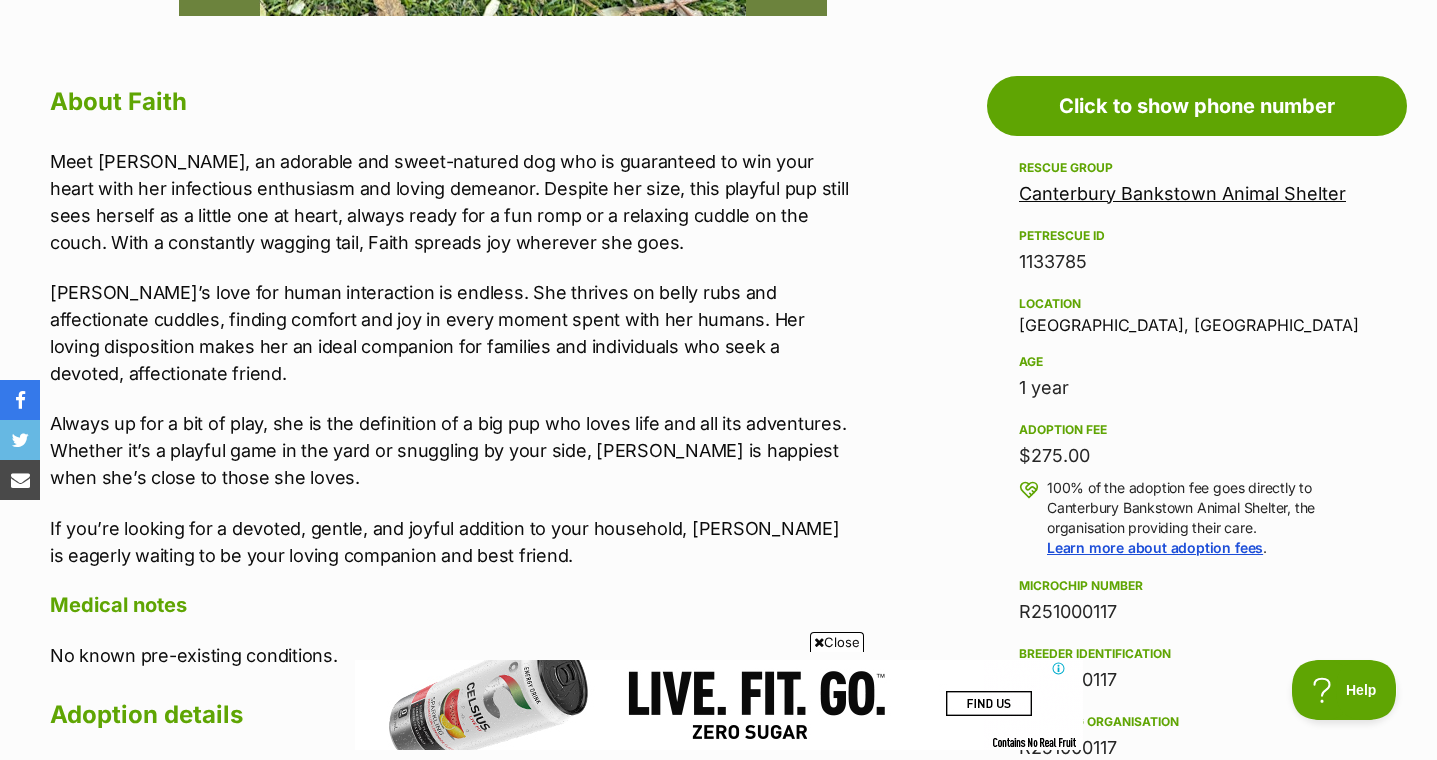 scroll, scrollTop: 0, scrollLeft: 0, axis: both 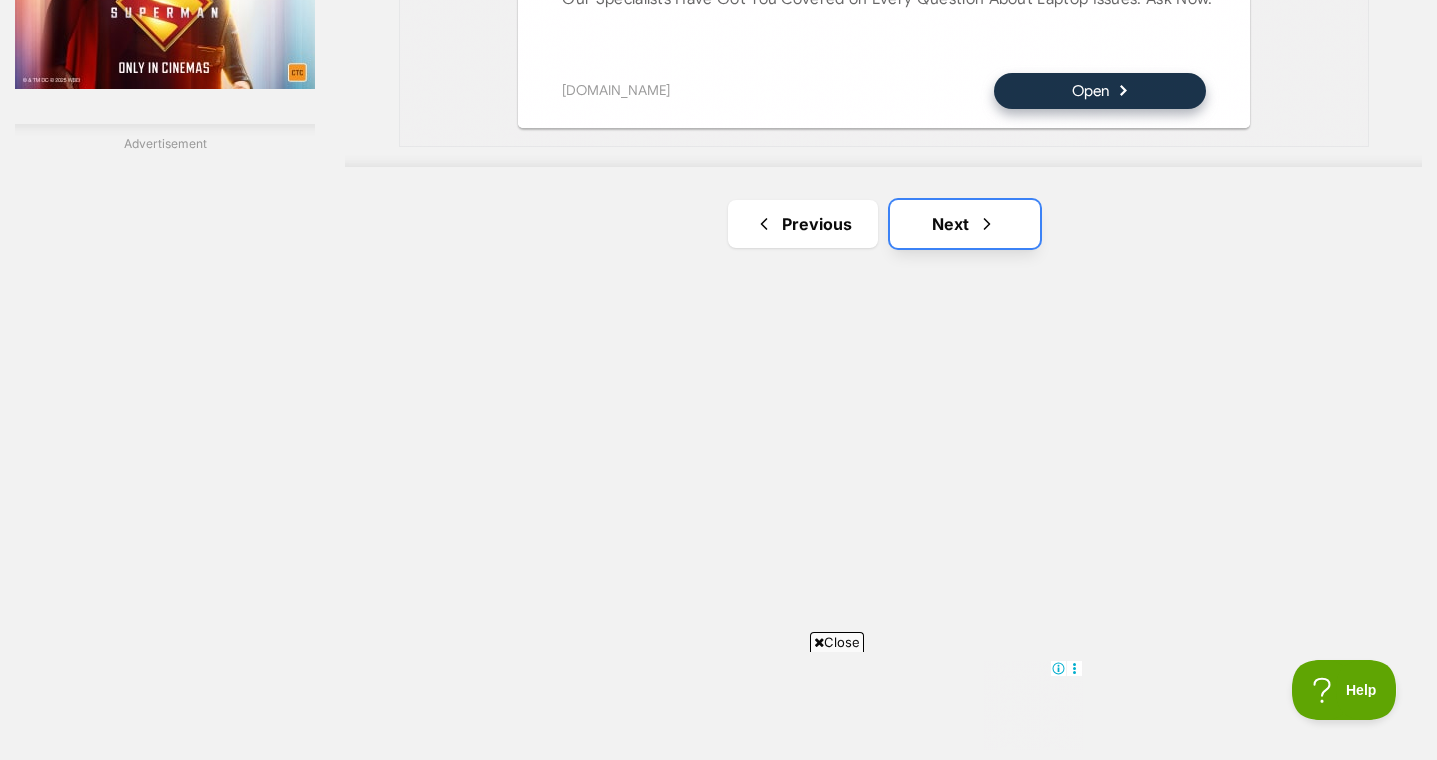 click on "Next" at bounding box center [965, 224] 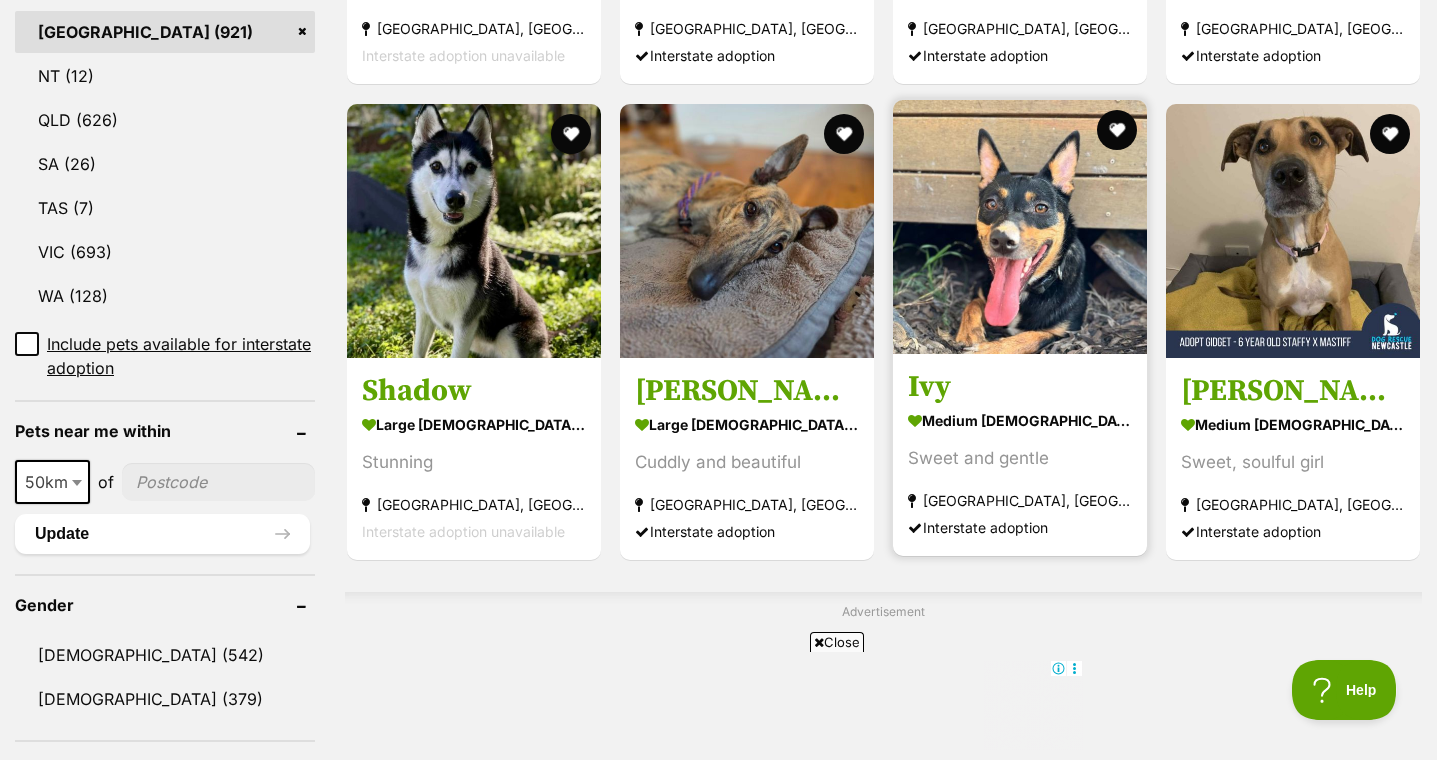 scroll, scrollTop: 0, scrollLeft: 0, axis: both 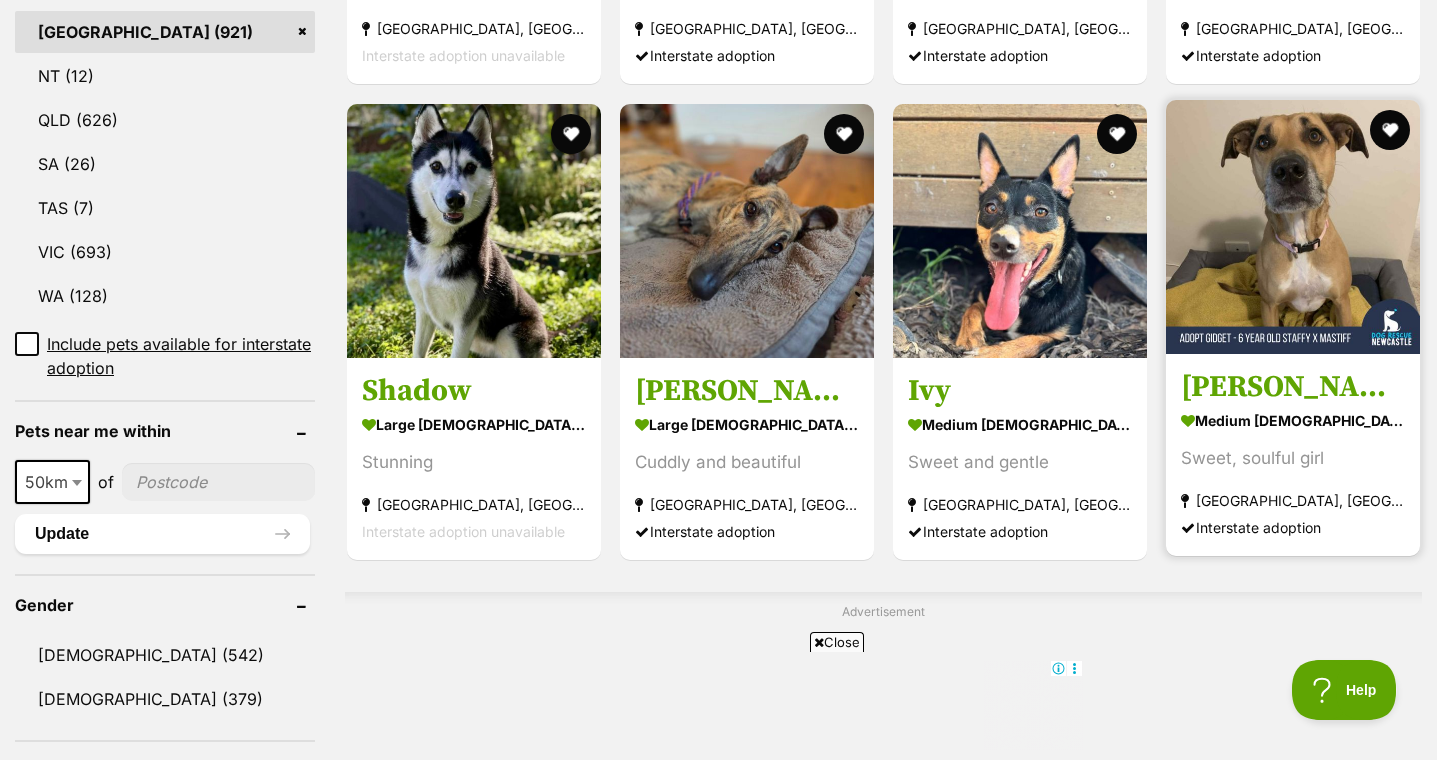 click at bounding box center [1293, 227] 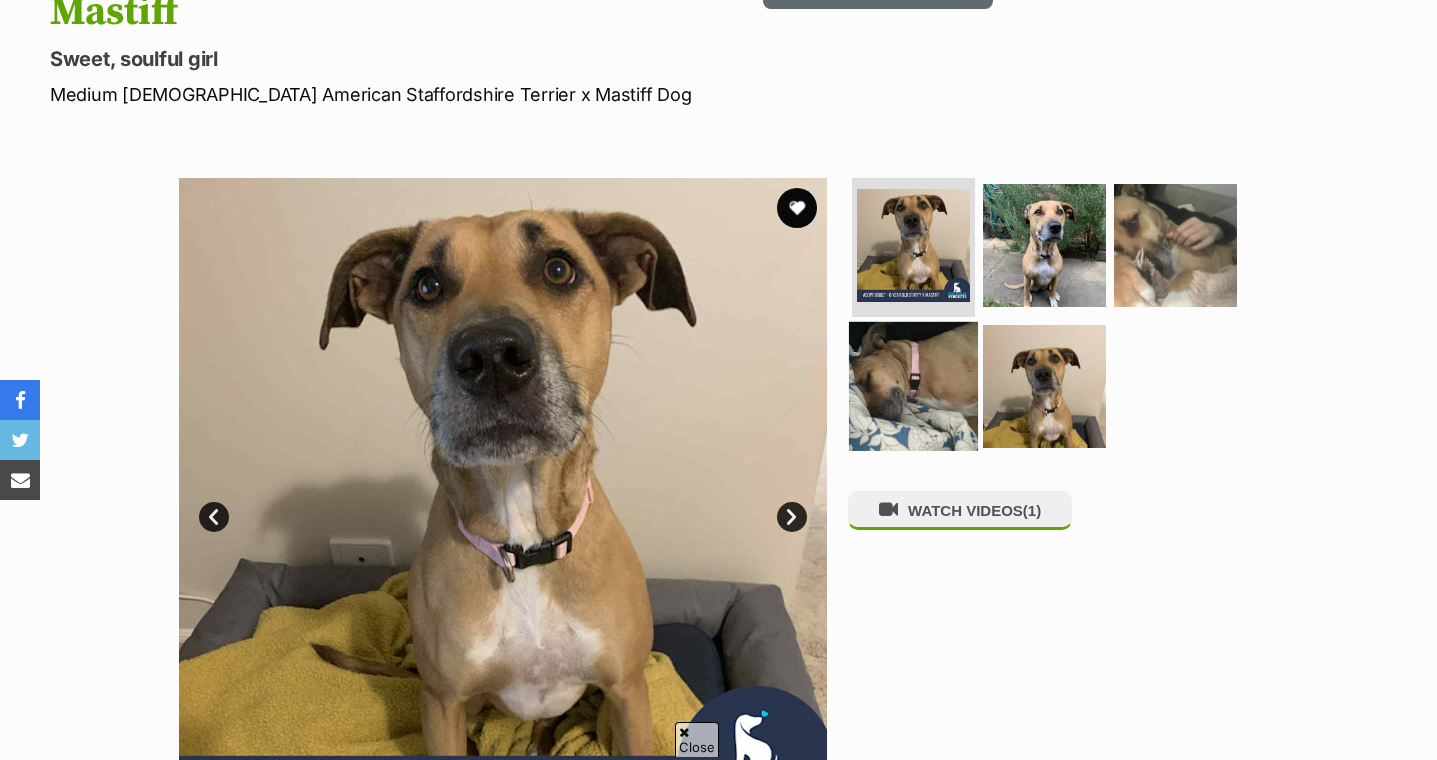 scroll, scrollTop: 330, scrollLeft: 0, axis: vertical 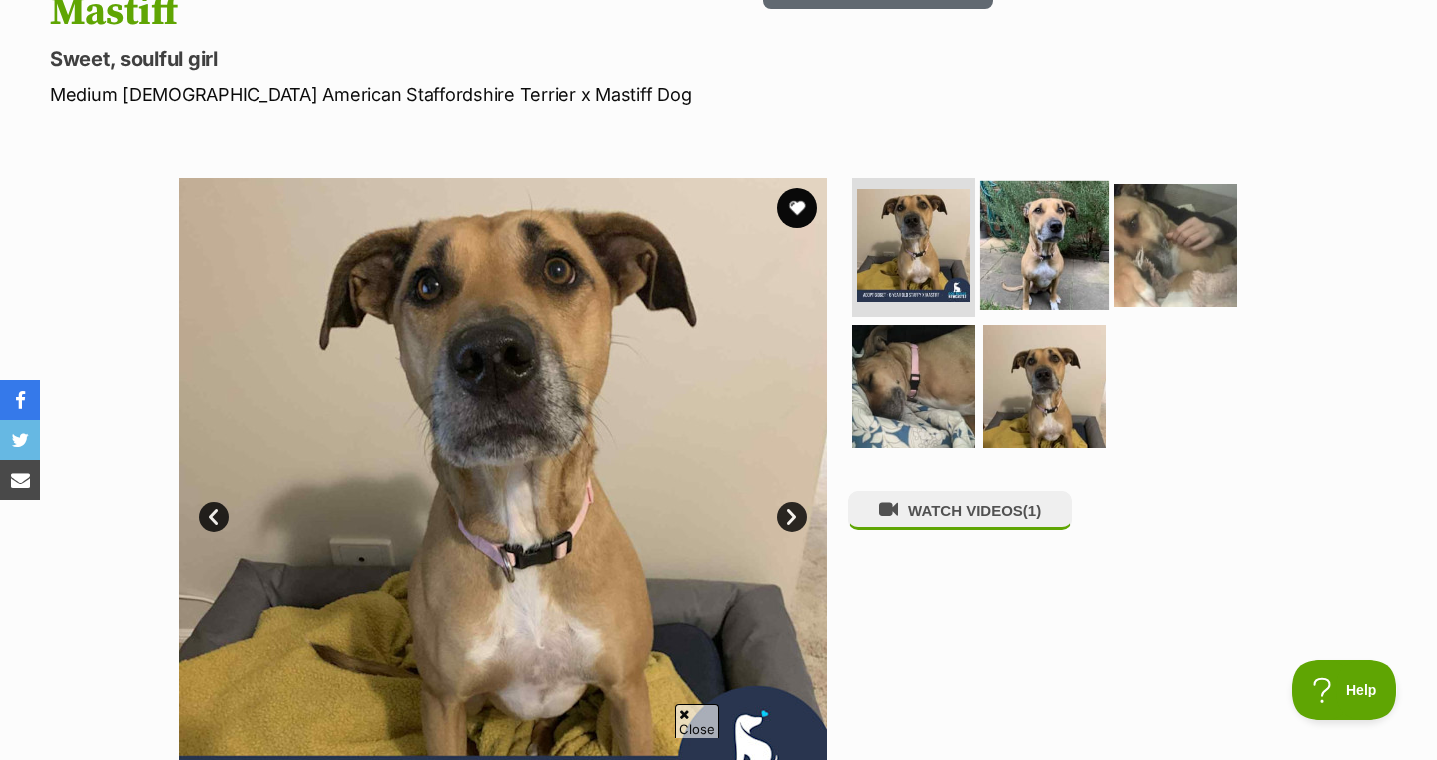 click at bounding box center [1044, 244] 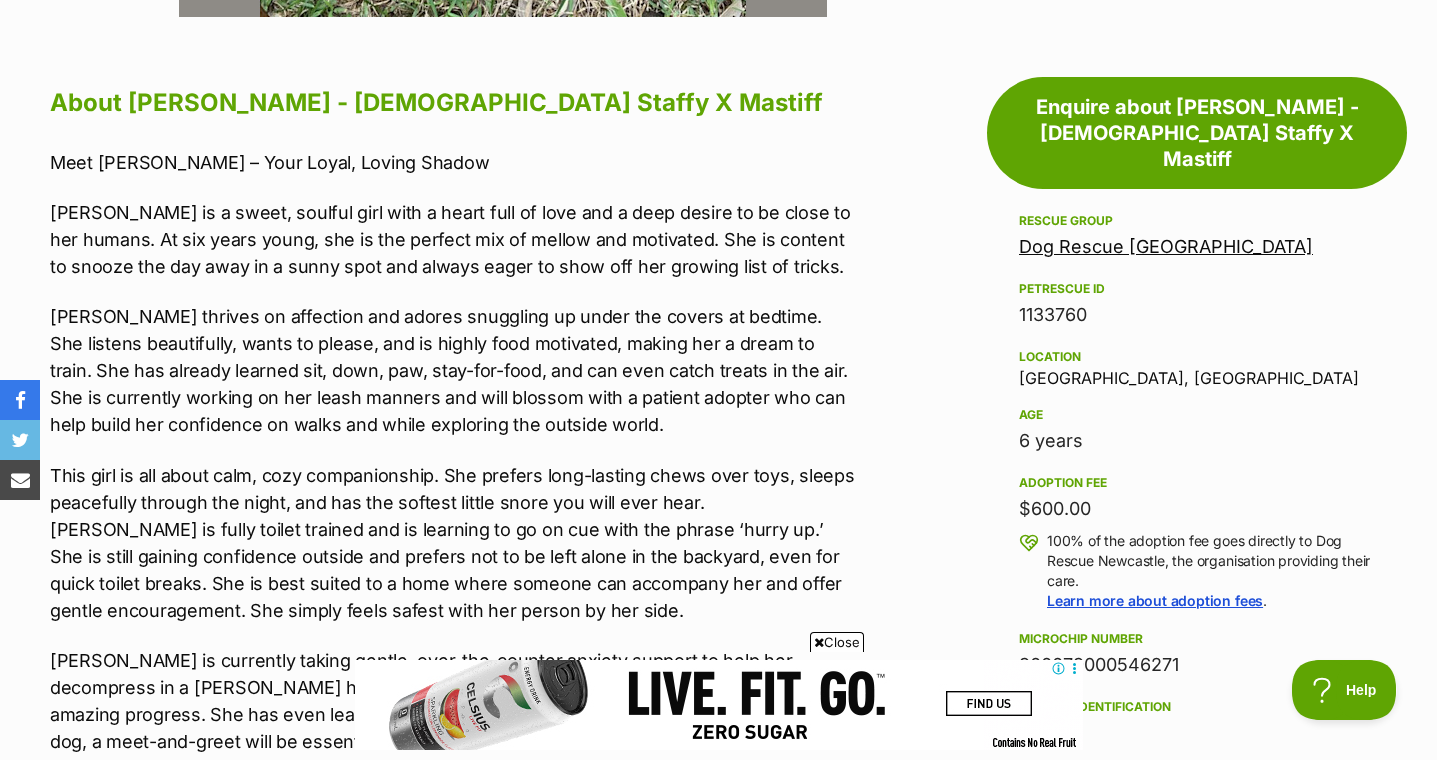 scroll, scrollTop: 1213, scrollLeft: 0, axis: vertical 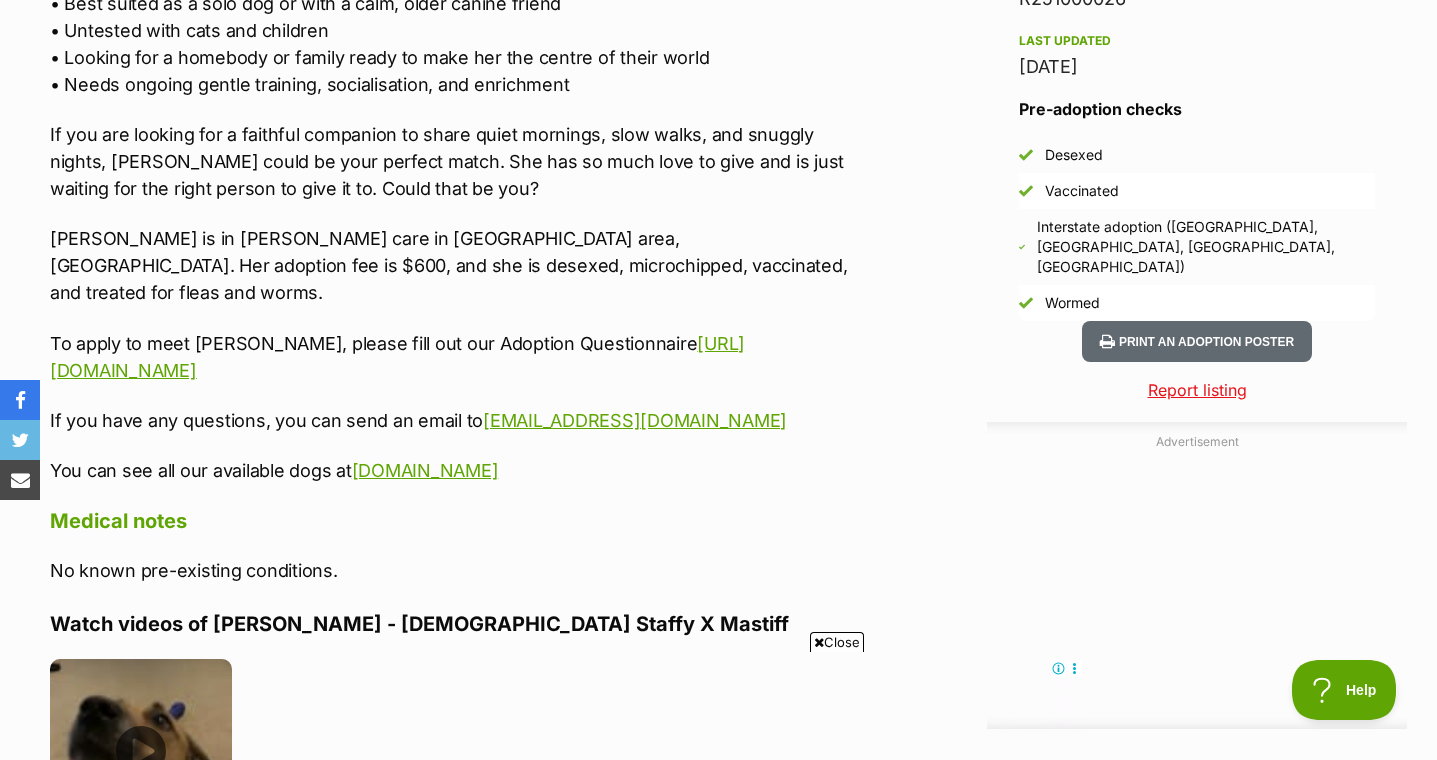 click at bounding box center [141, 750] 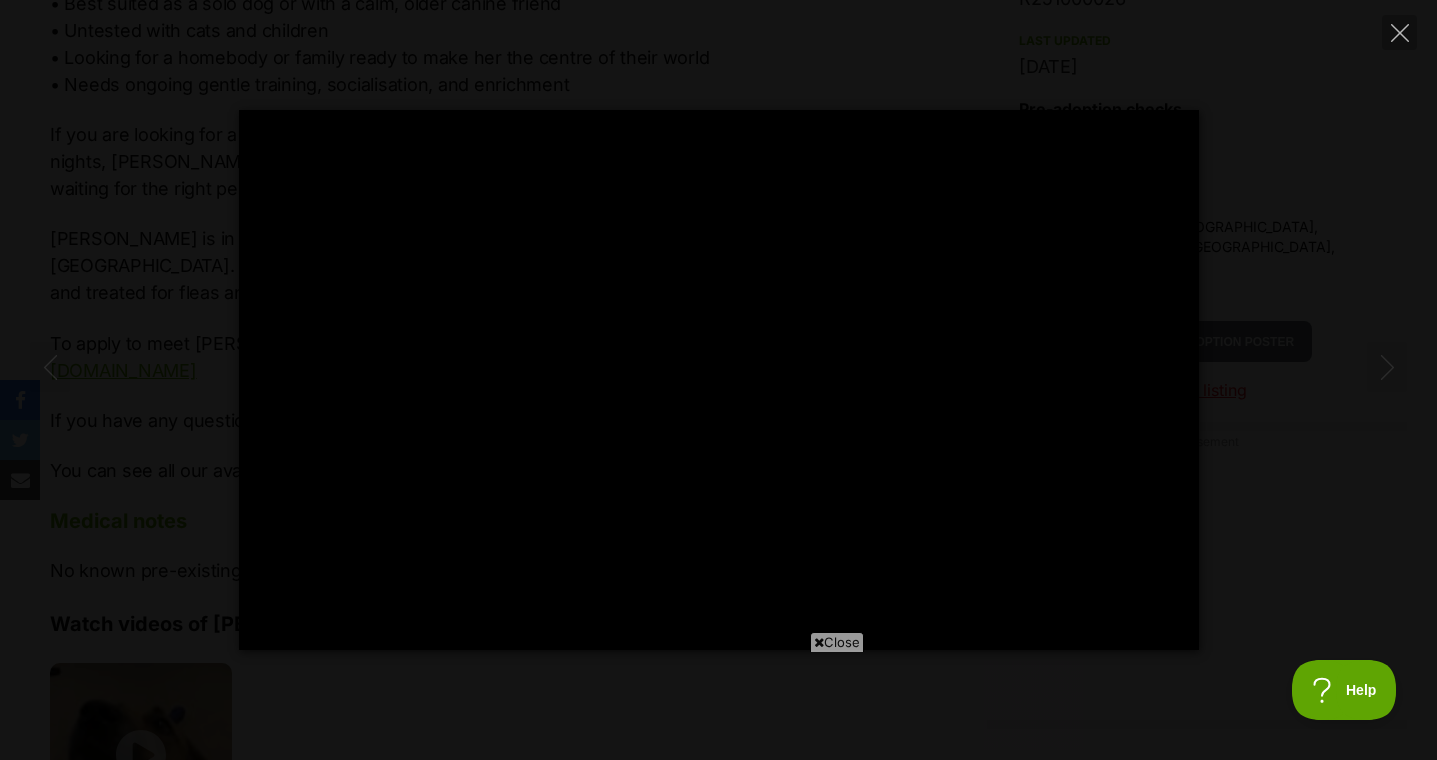scroll, scrollTop: 0, scrollLeft: 0, axis: both 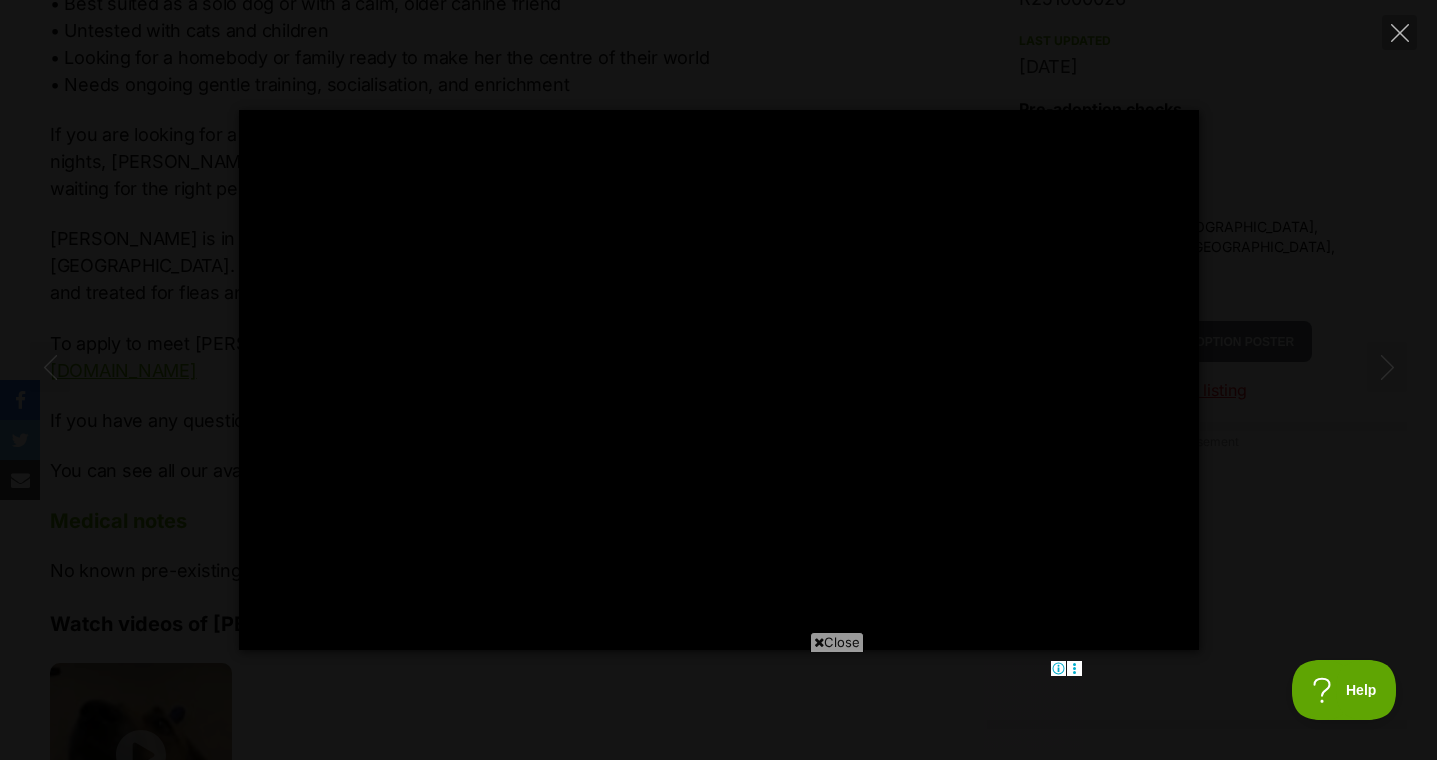 click on "Pause Play % buffered 00:00 -00:39 Unmute Mute Disable captions Enable captions Settings Captions Disabled Quality undefined Speed Normal Captions Go back to previous menu Quality Go back to previous menu Speed Go back to previous menu 0.5× 0.75× Normal 1.25× 1.5× 1.75× 2× 4× Exit fullscreen Enter fullscreen Play" at bounding box center (718, 380) 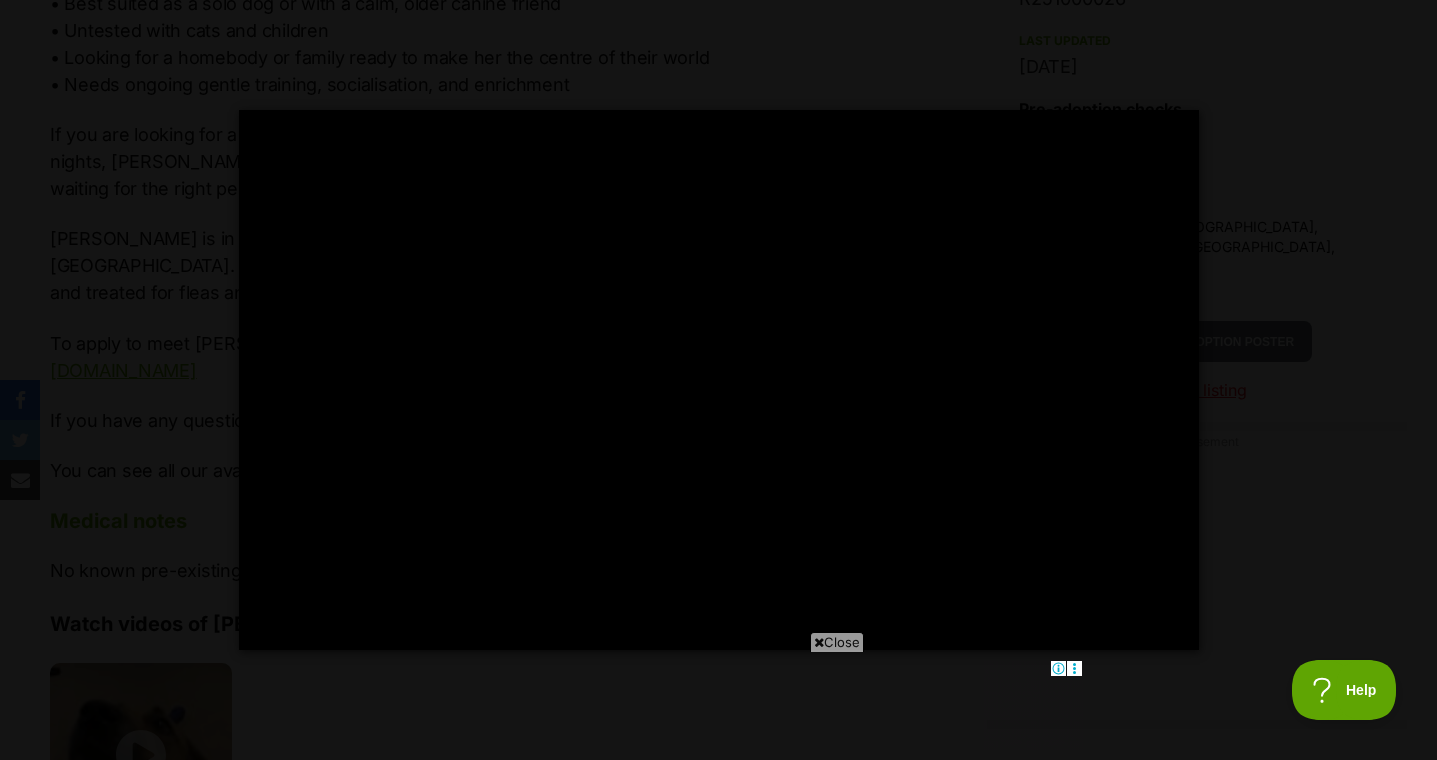 type on "23.51" 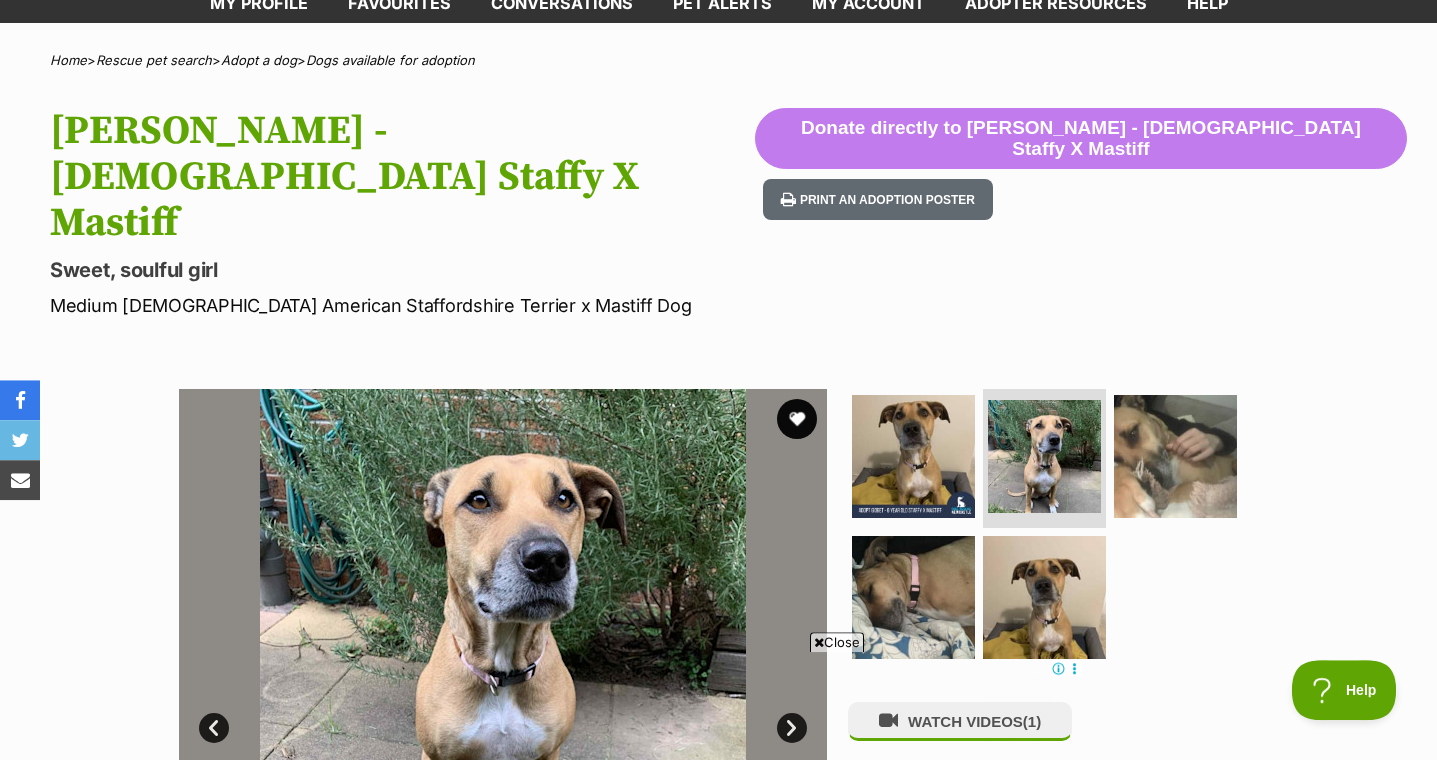 scroll, scrollTop: 195, scrollLeft: 0, axis: vertical 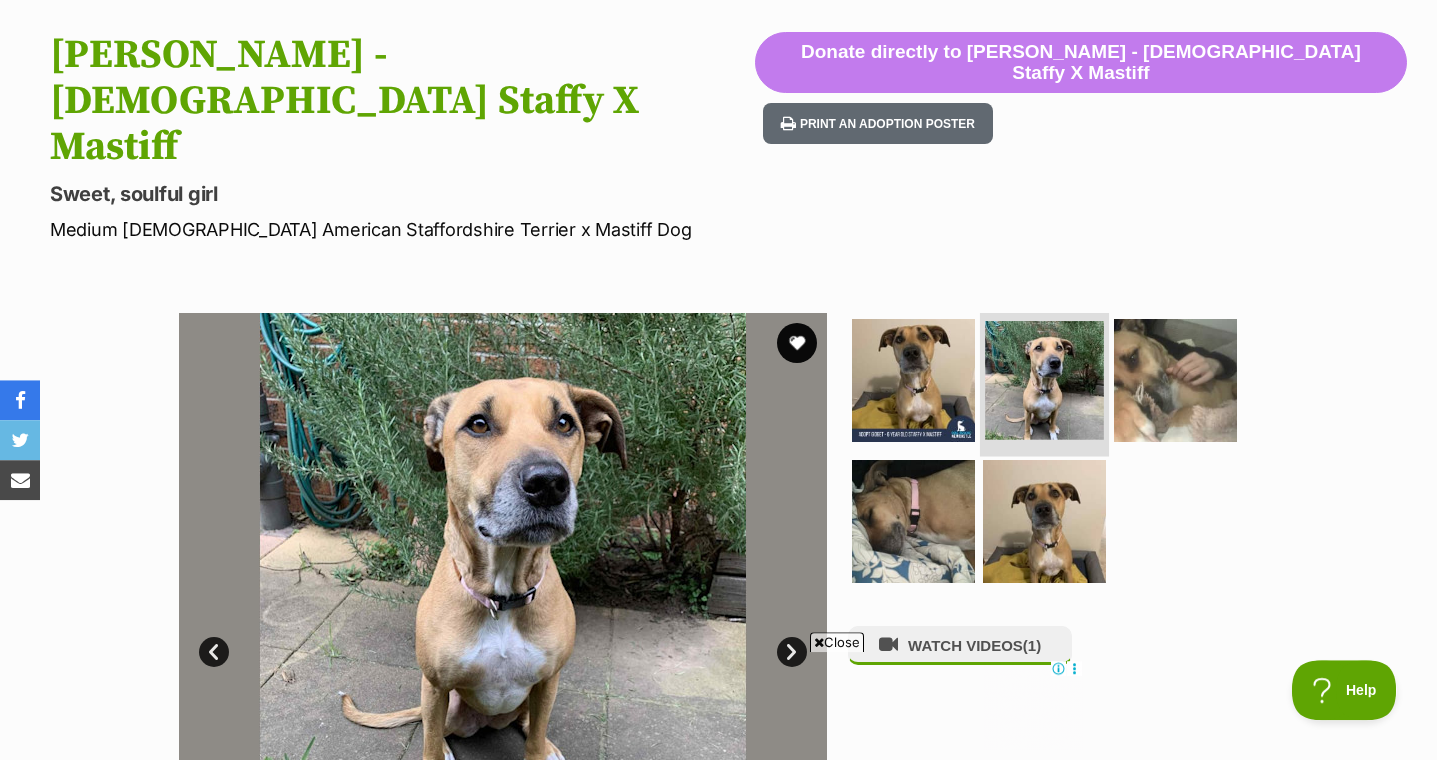 click at bounding box center [1044, 380] 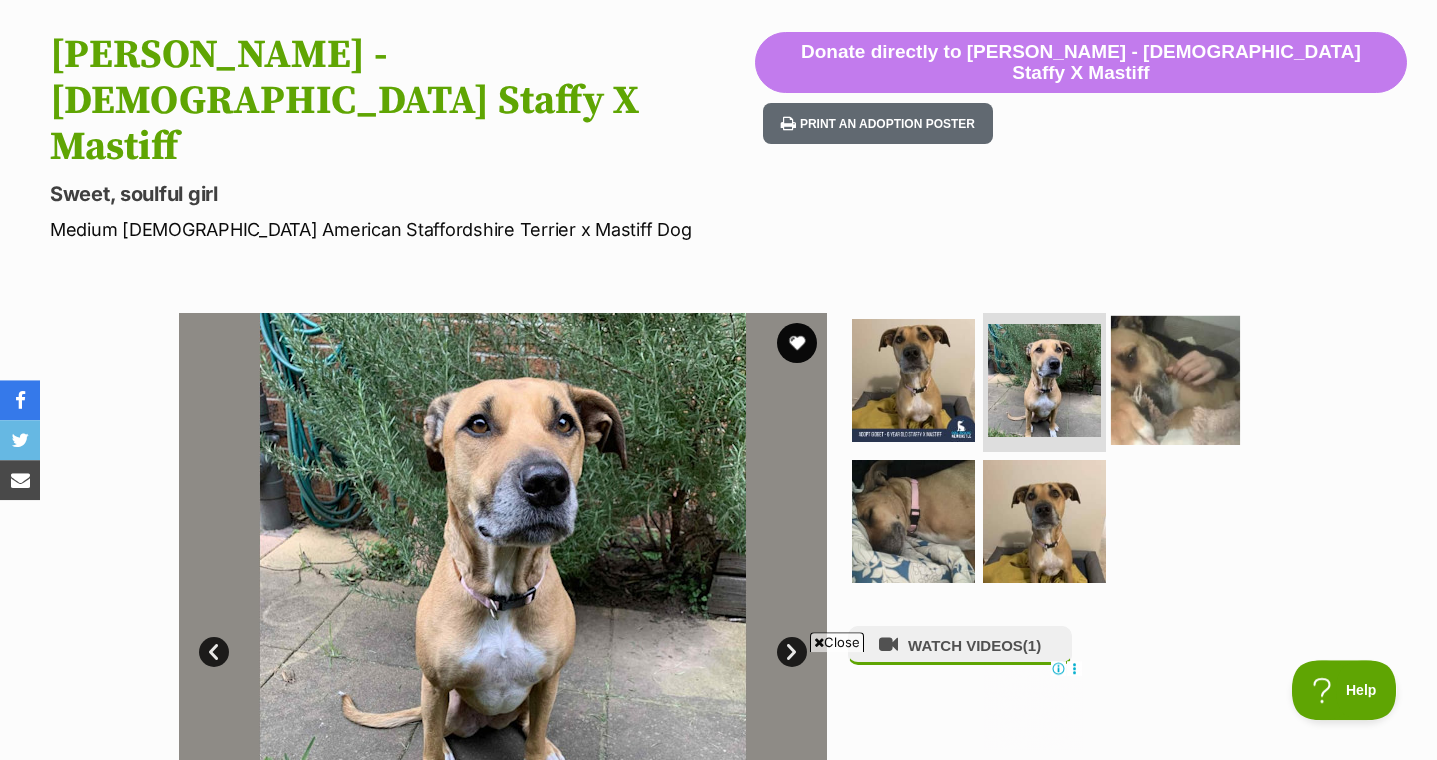 click at bounding box center (1175, 379) 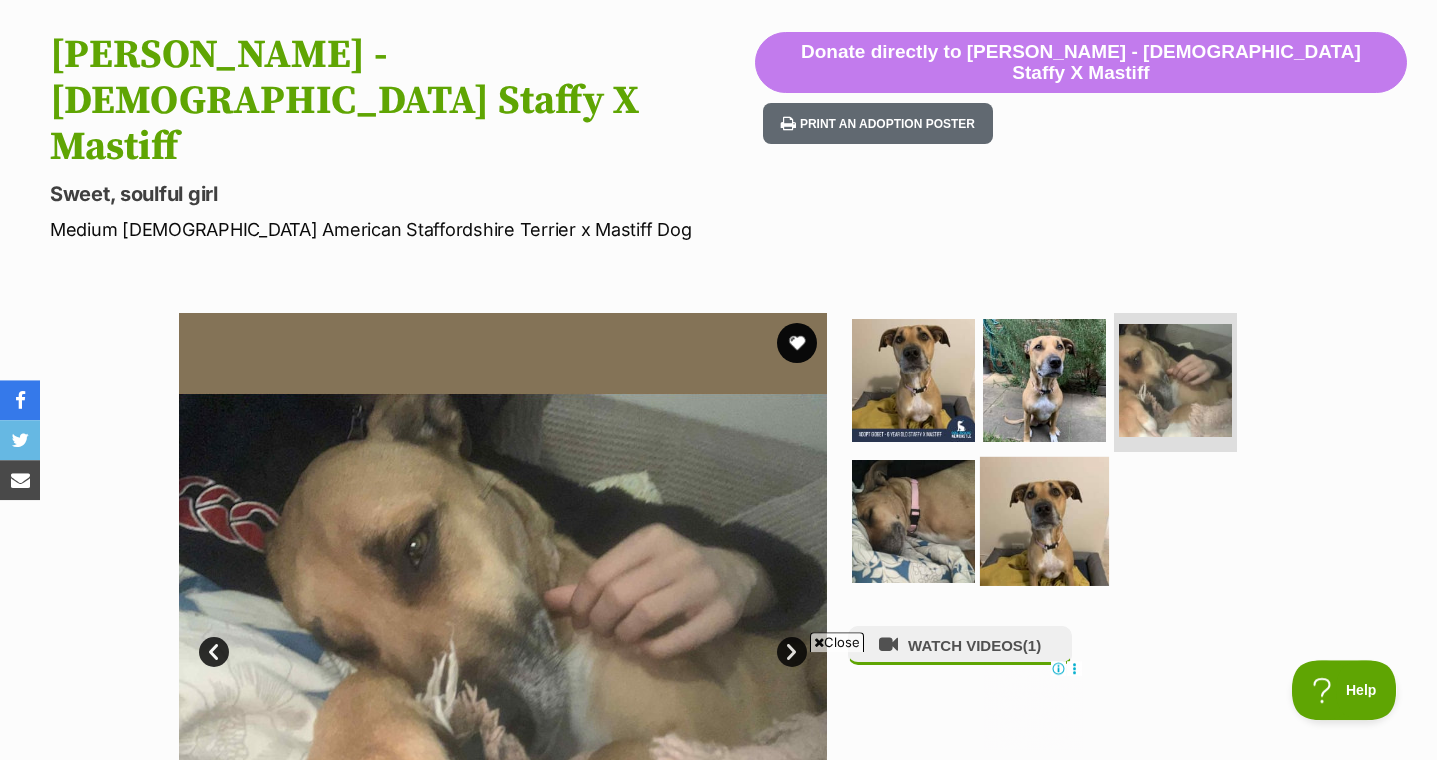 click at bounding box center (1044, 521) 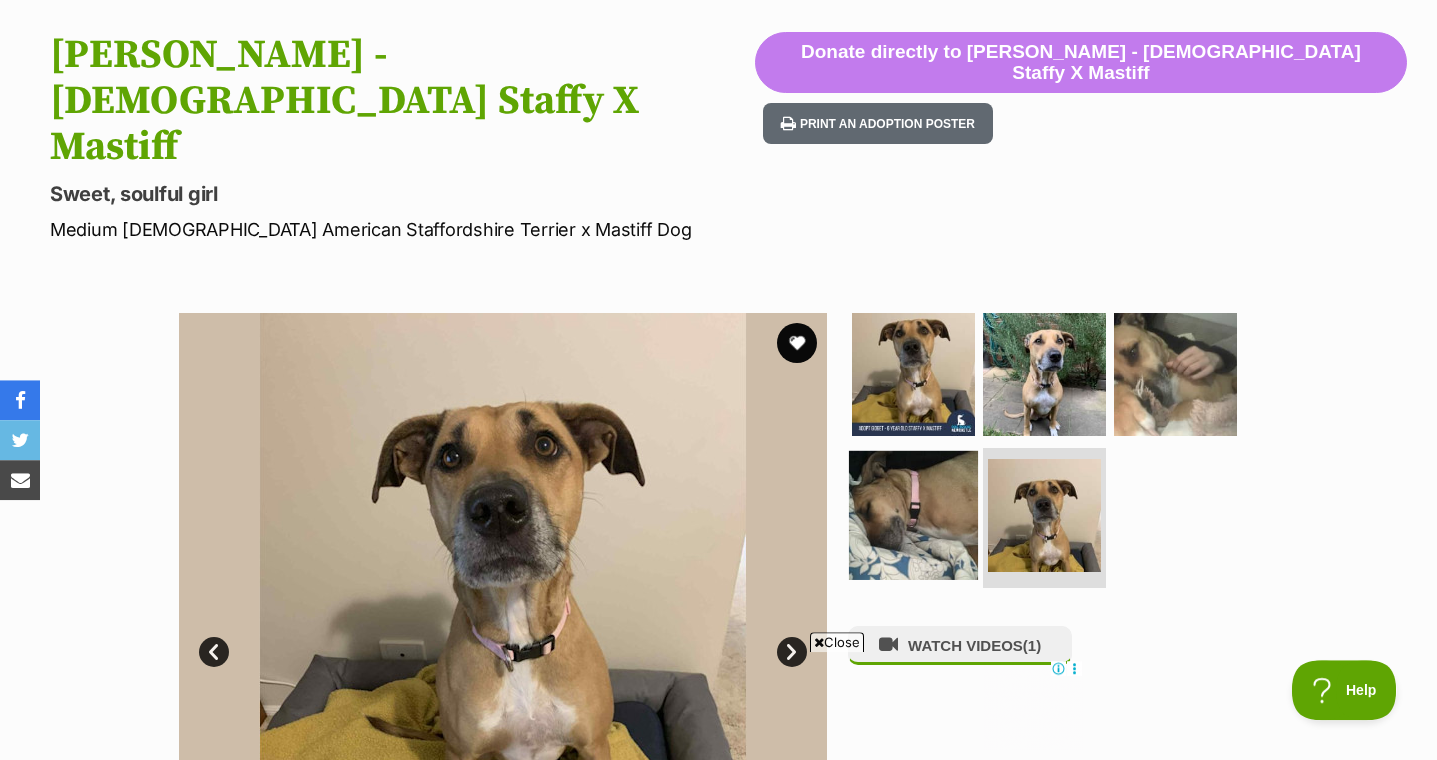 click at bounding box center (913, 515) 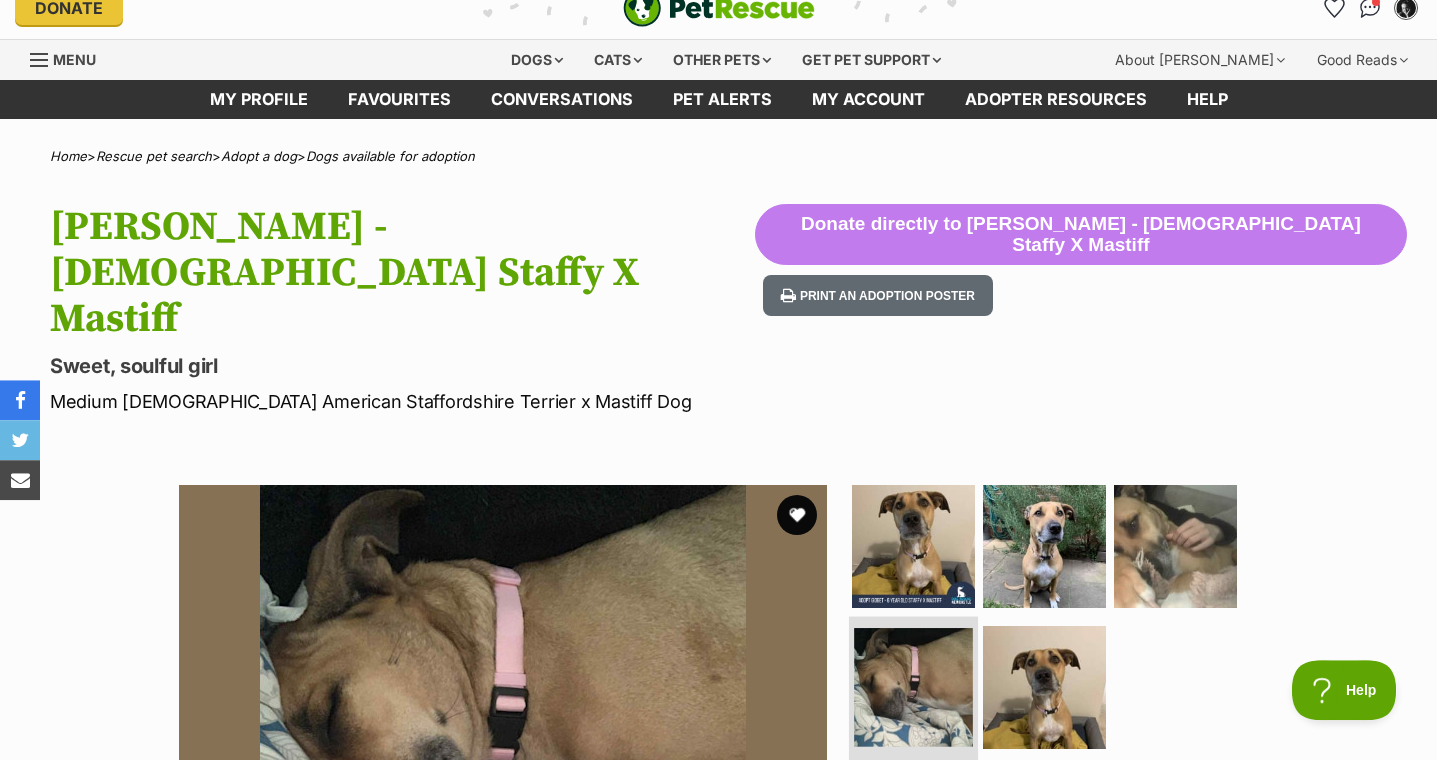 scroll, scrollTop: 0, scrollLeft: 0, axis: both 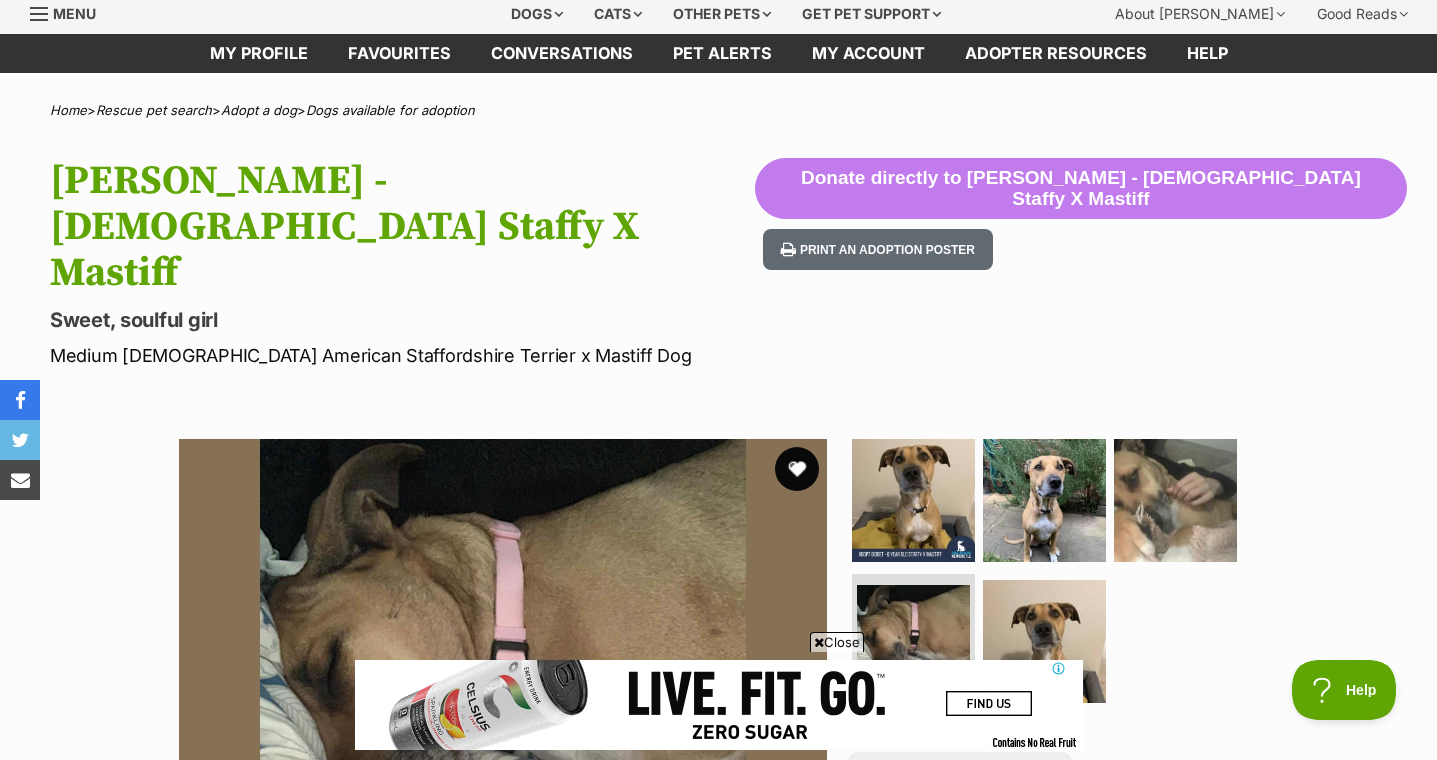 click at bounding box center (797, 469) 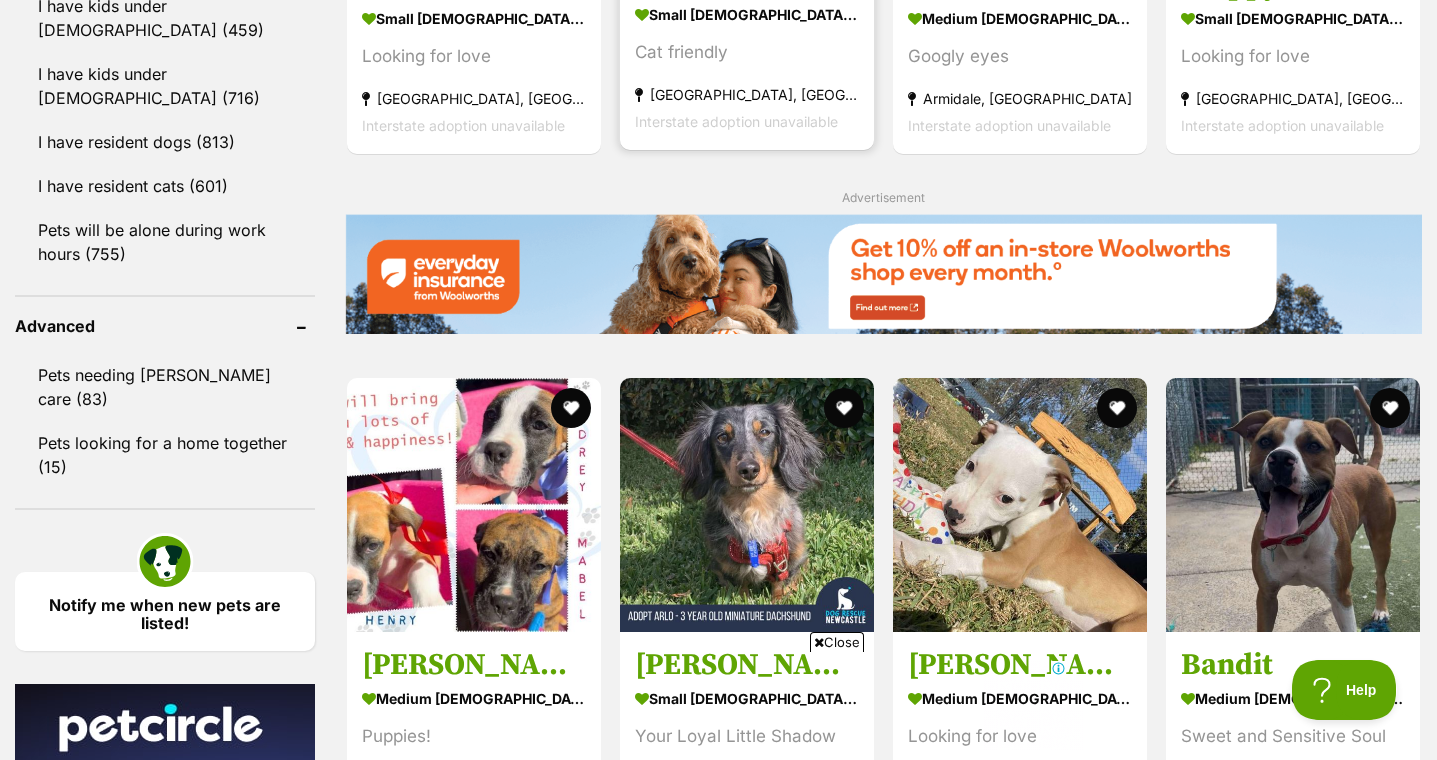 scroll, scrollTop: 2647, scrollLeft: 0, axis: vertical 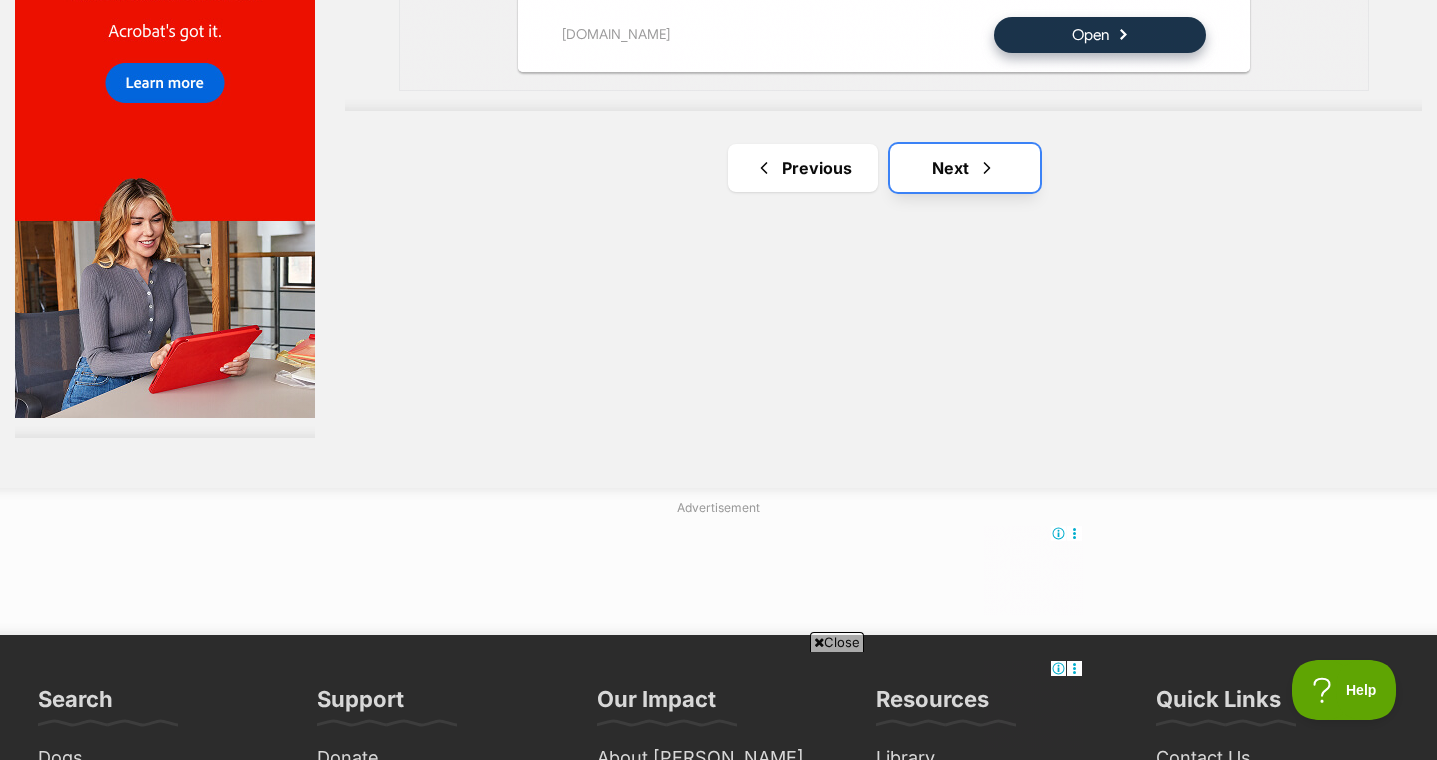 click on "Next" at bounding box center (965, 168) 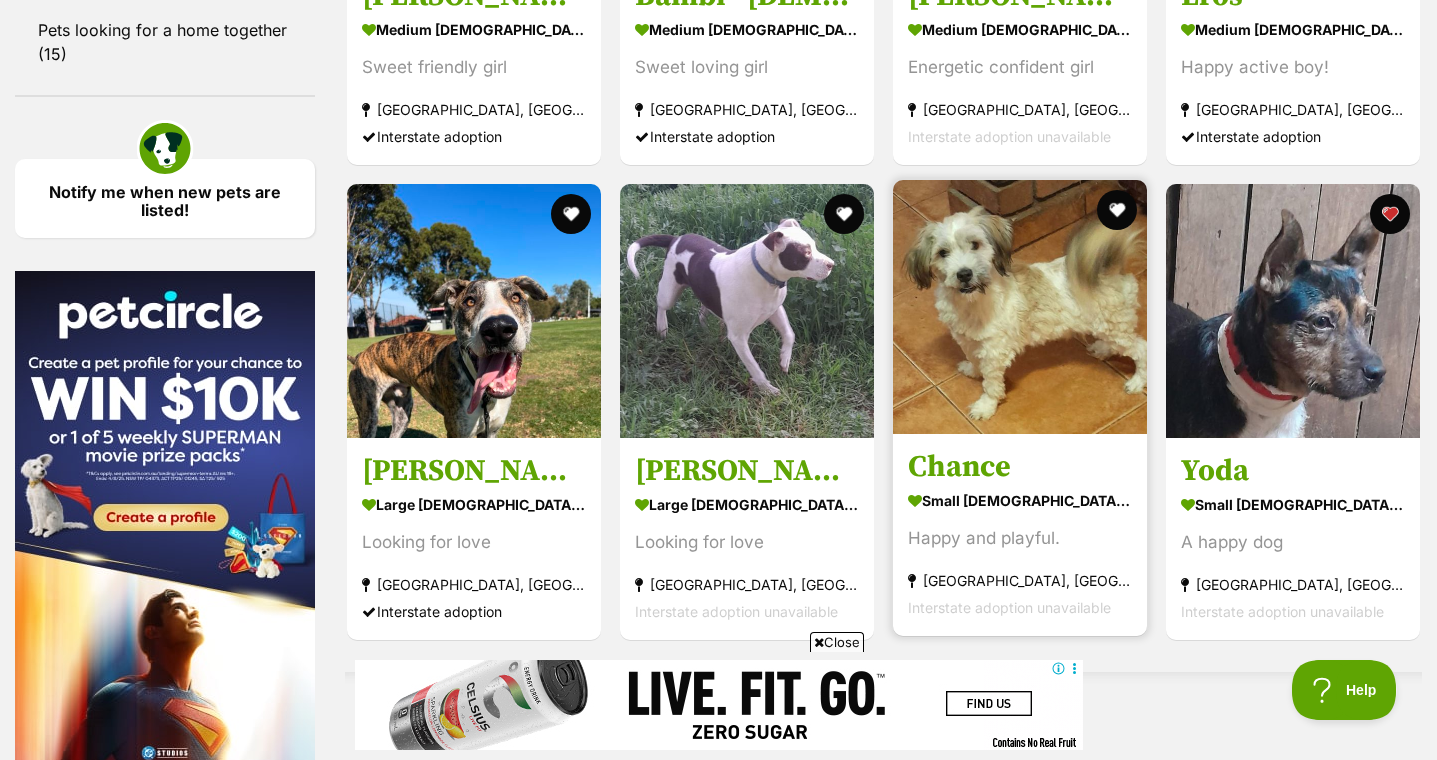 scroll, scrollTop: 2799, scrollLeft: 0, axis: vertical 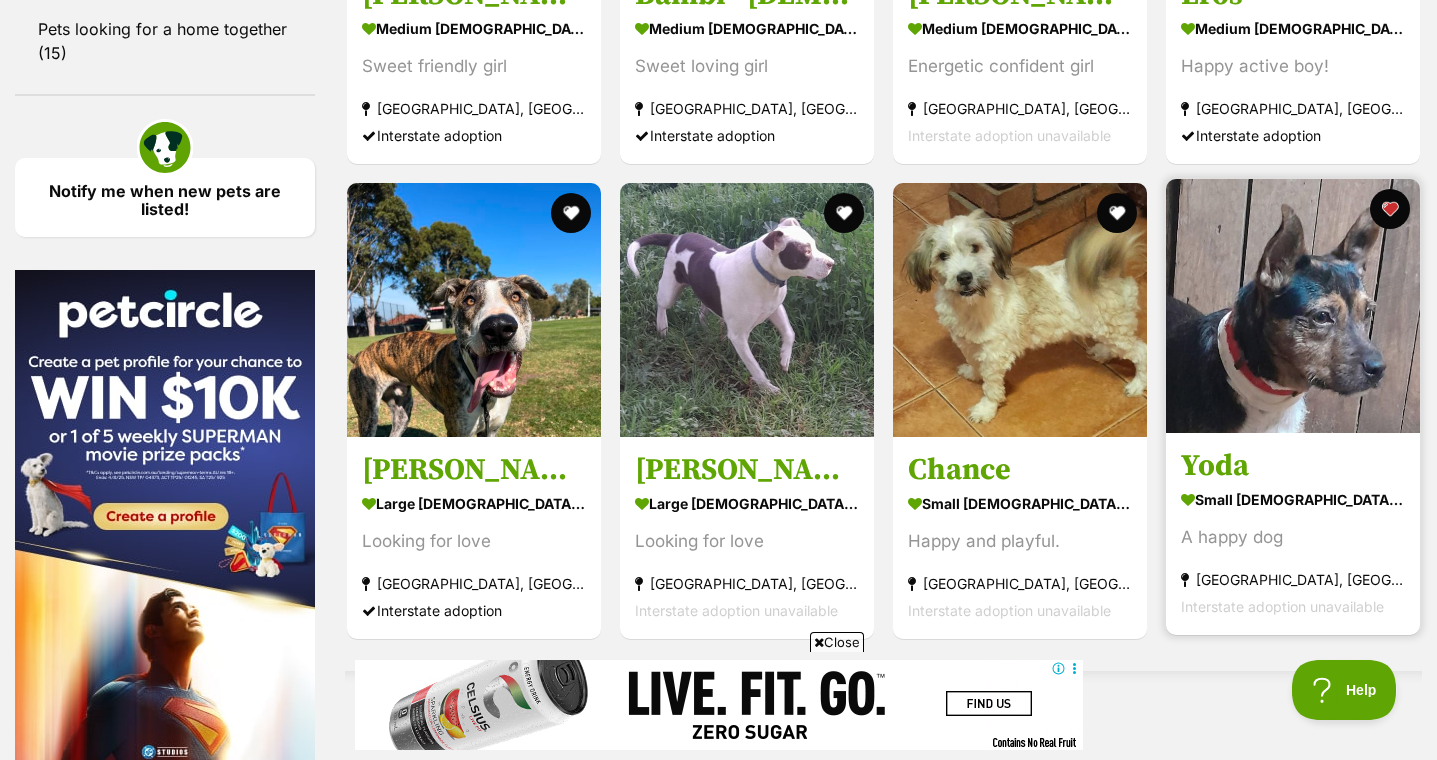 click at bounding box center [1293, 306] 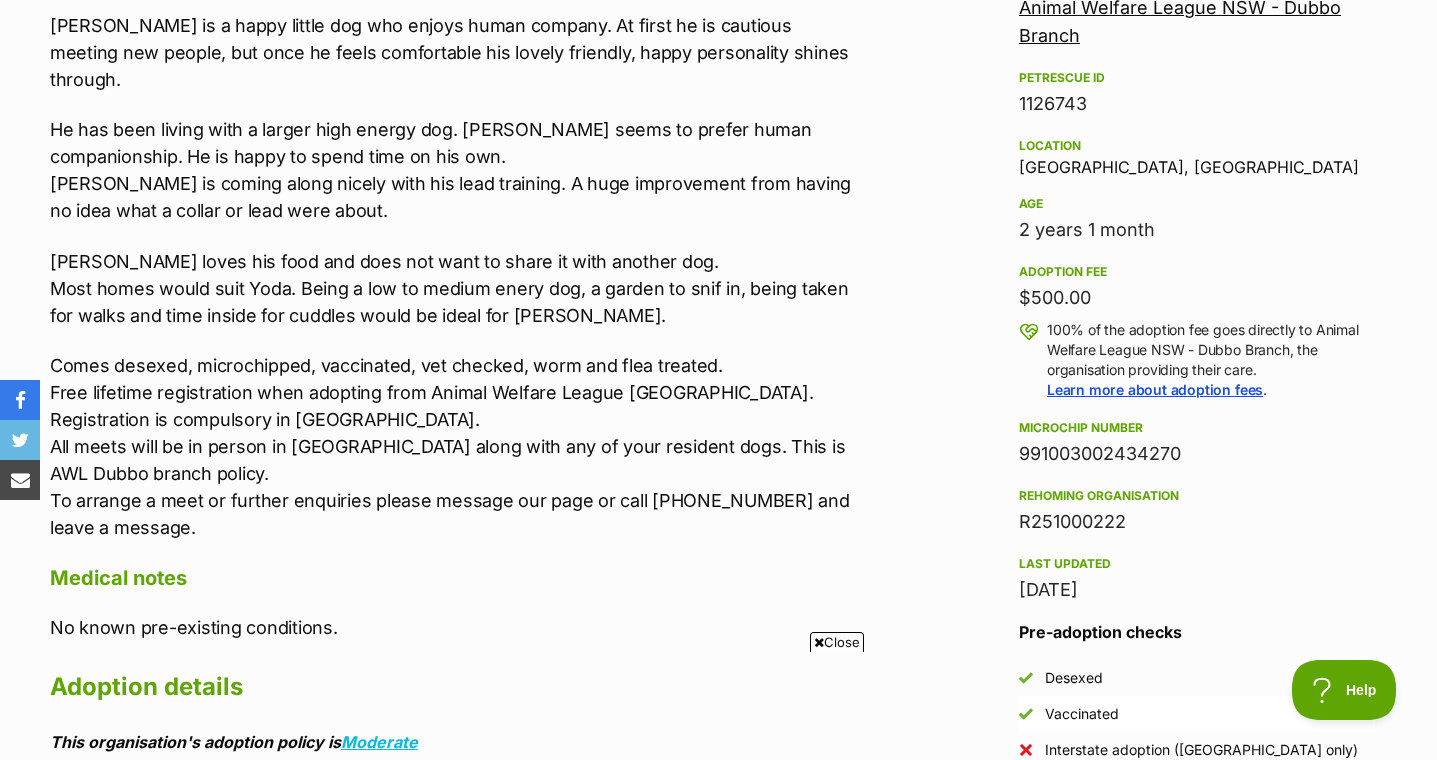 scroll, scrollTop: 1242, scrollLeft: 0, axis: vertical 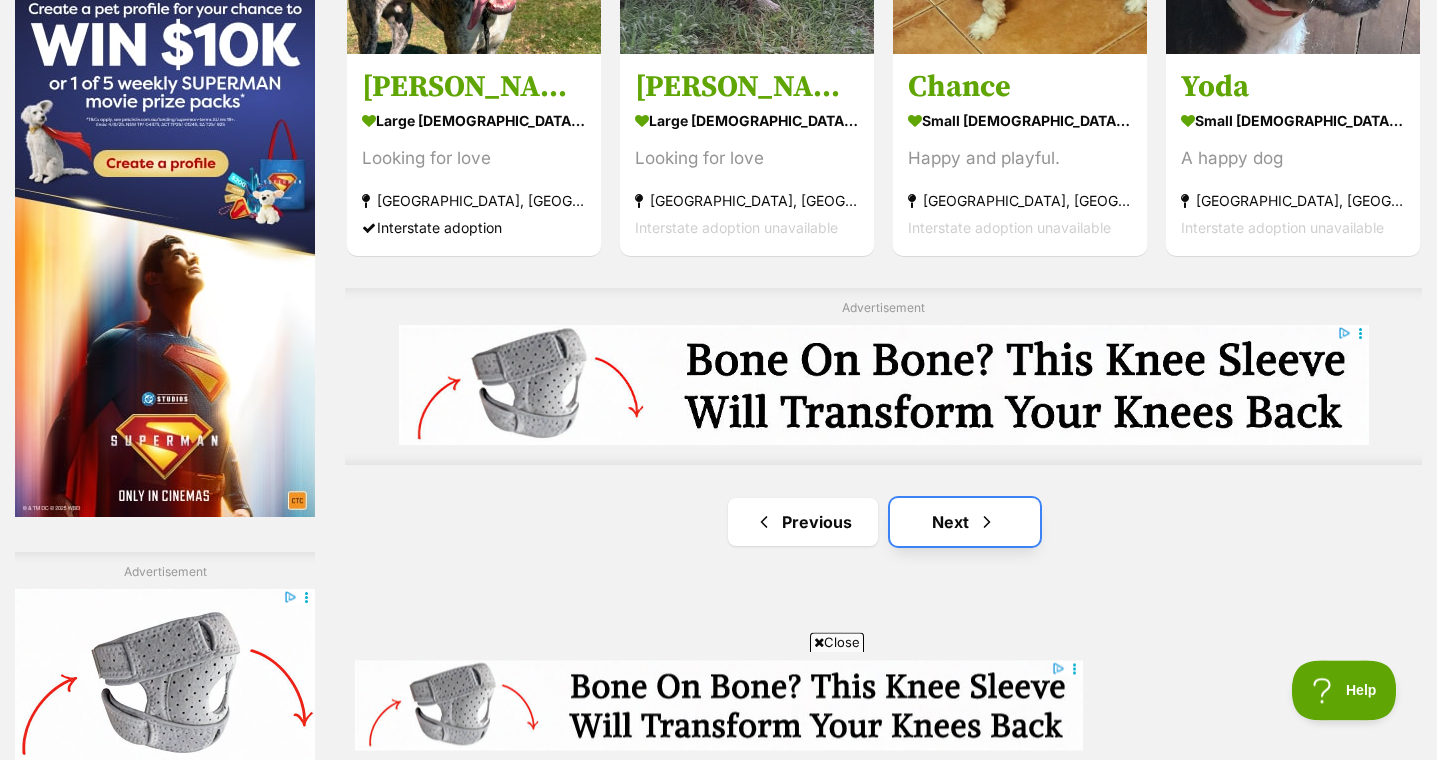 click on "Next" at bounding box center [965, 522] 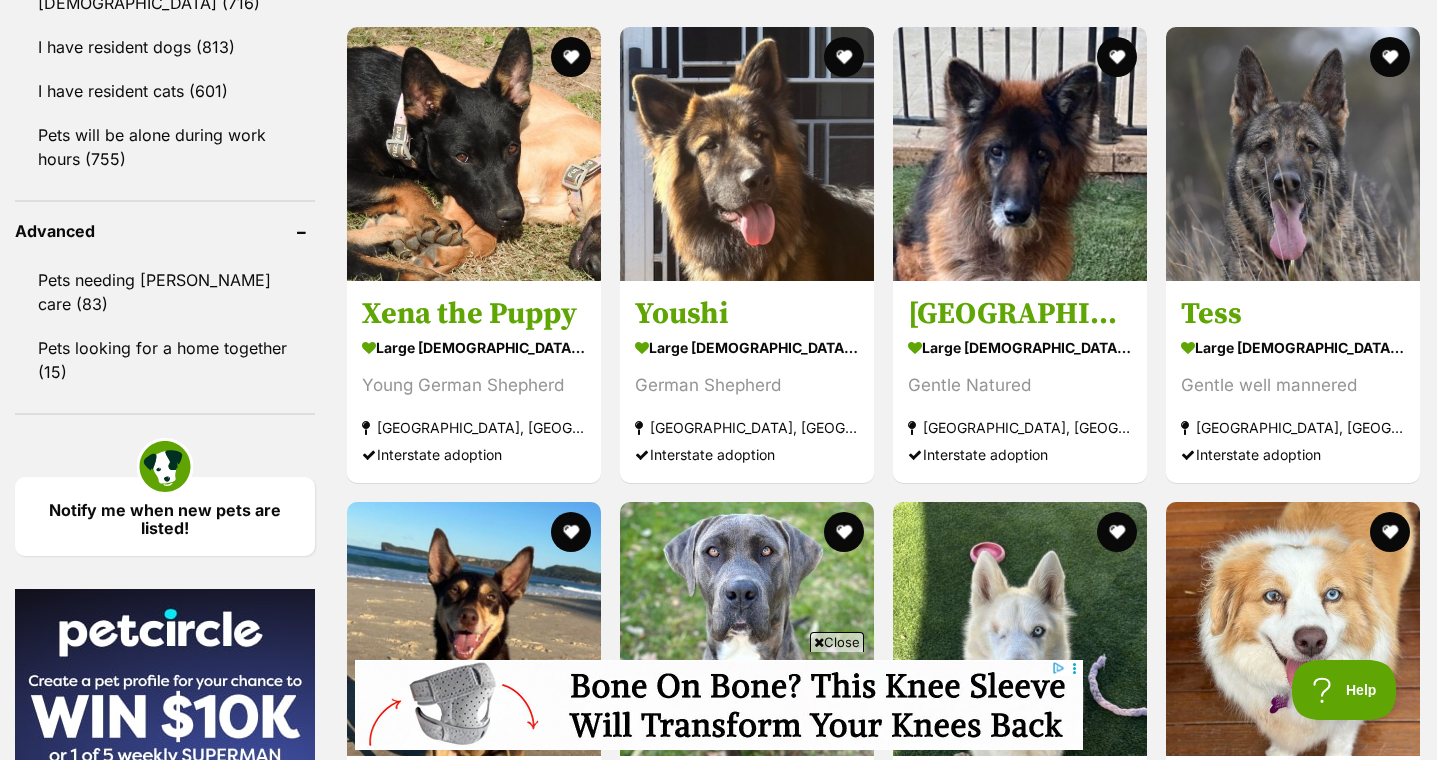 scroll, scrollTop: 2479, scrollLeft: 0, axis: vertical 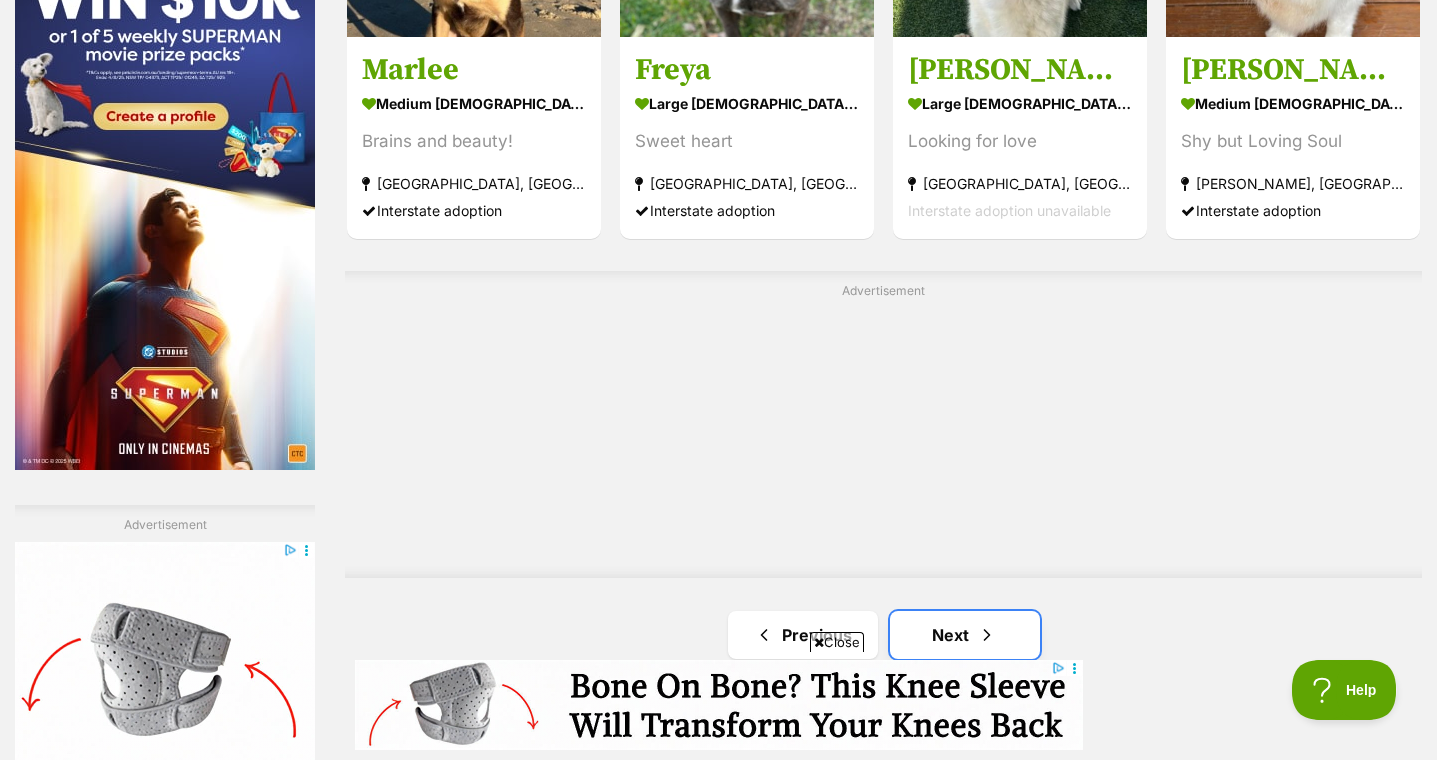 click on "Next" at bounding box center (965, 635) 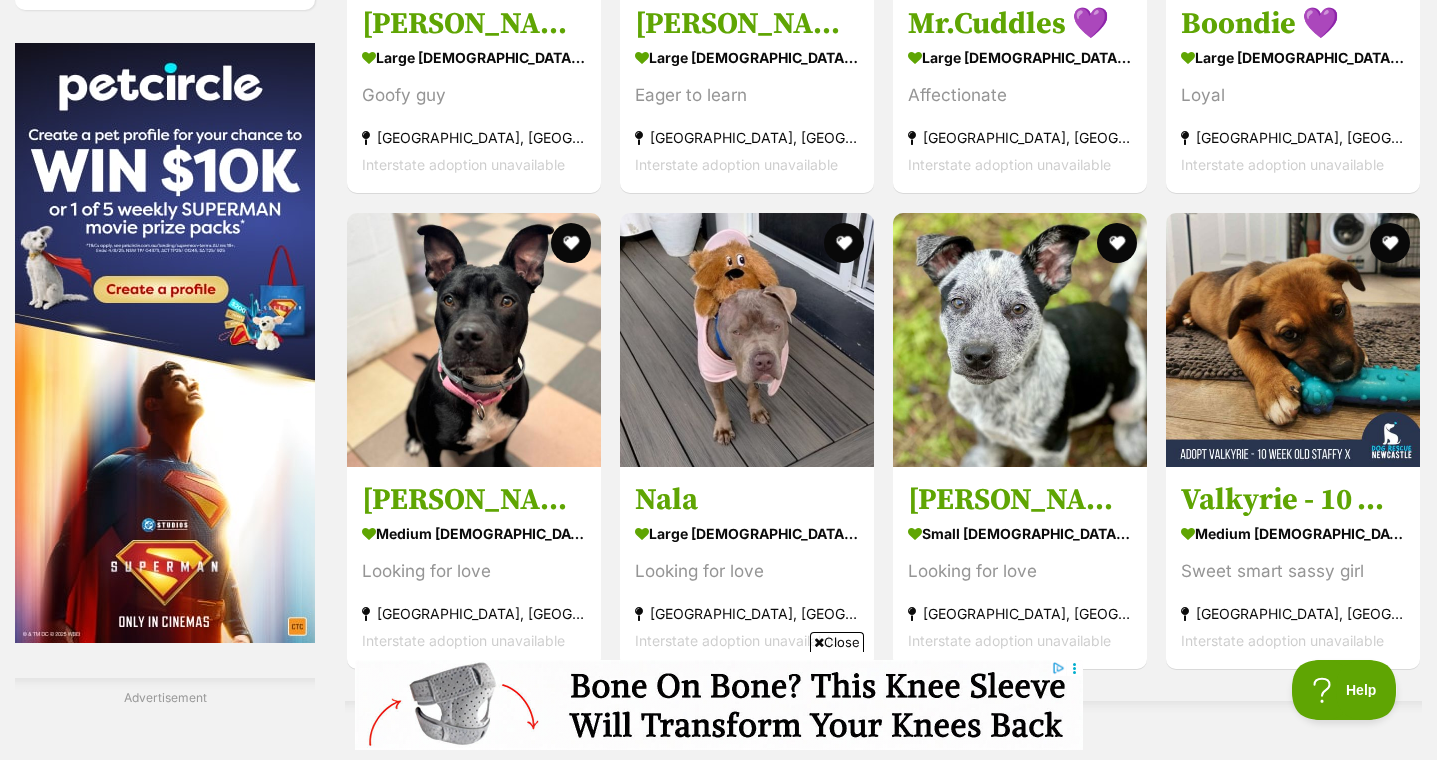 scroll, scrollTop: 3368, scrollLeft: 0, axis: vertical 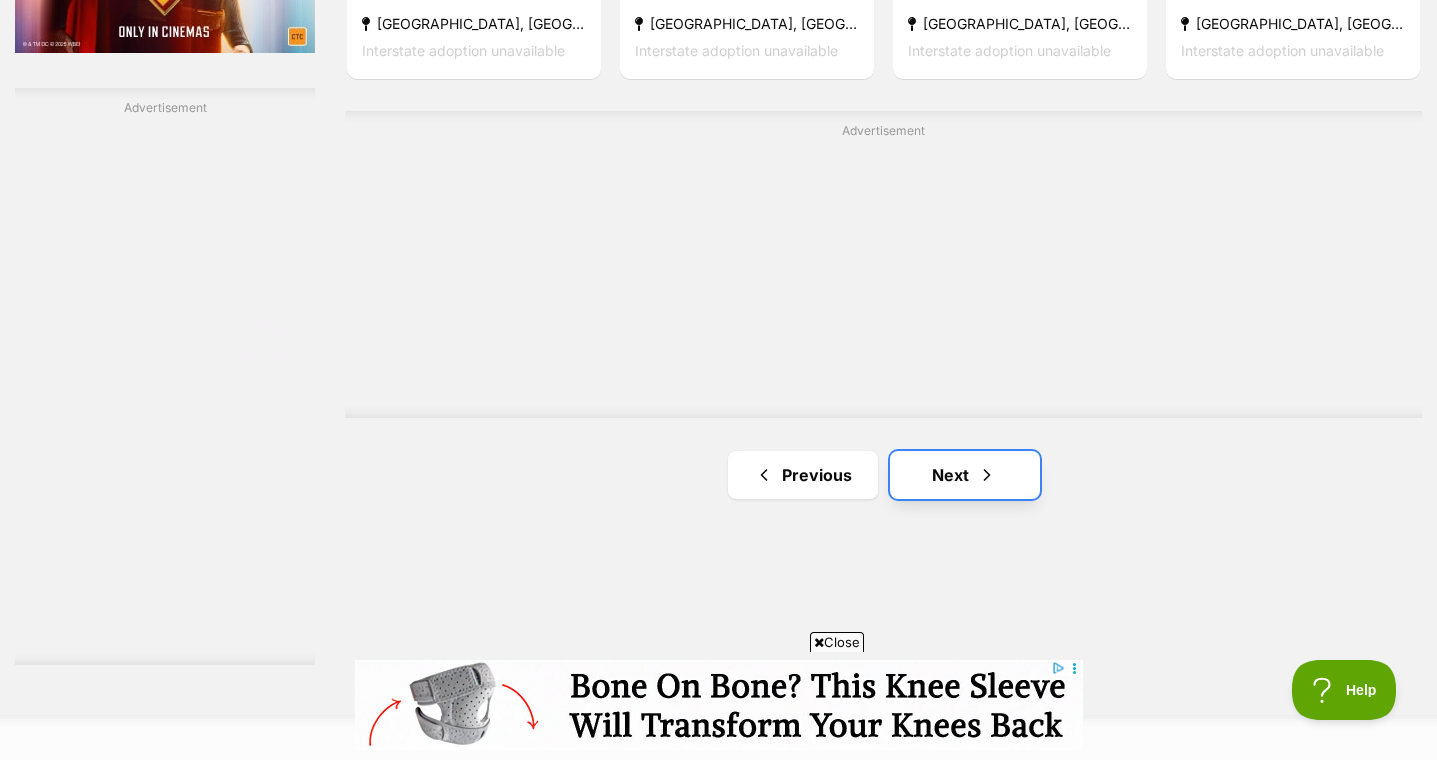 click on "Next" at bounding box center (965, 475) 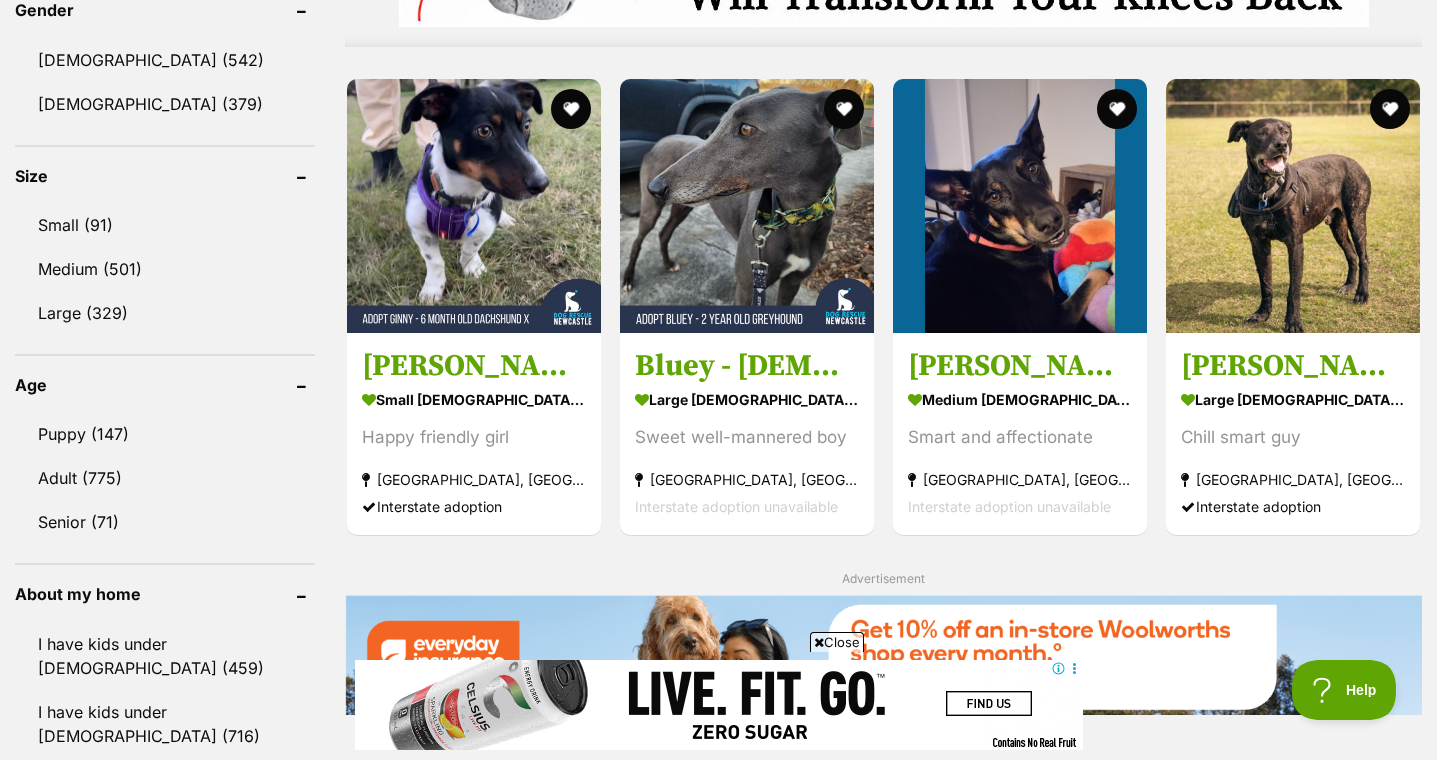 scroll, scrollTop: 0, scrollLeft: 0, axis: both 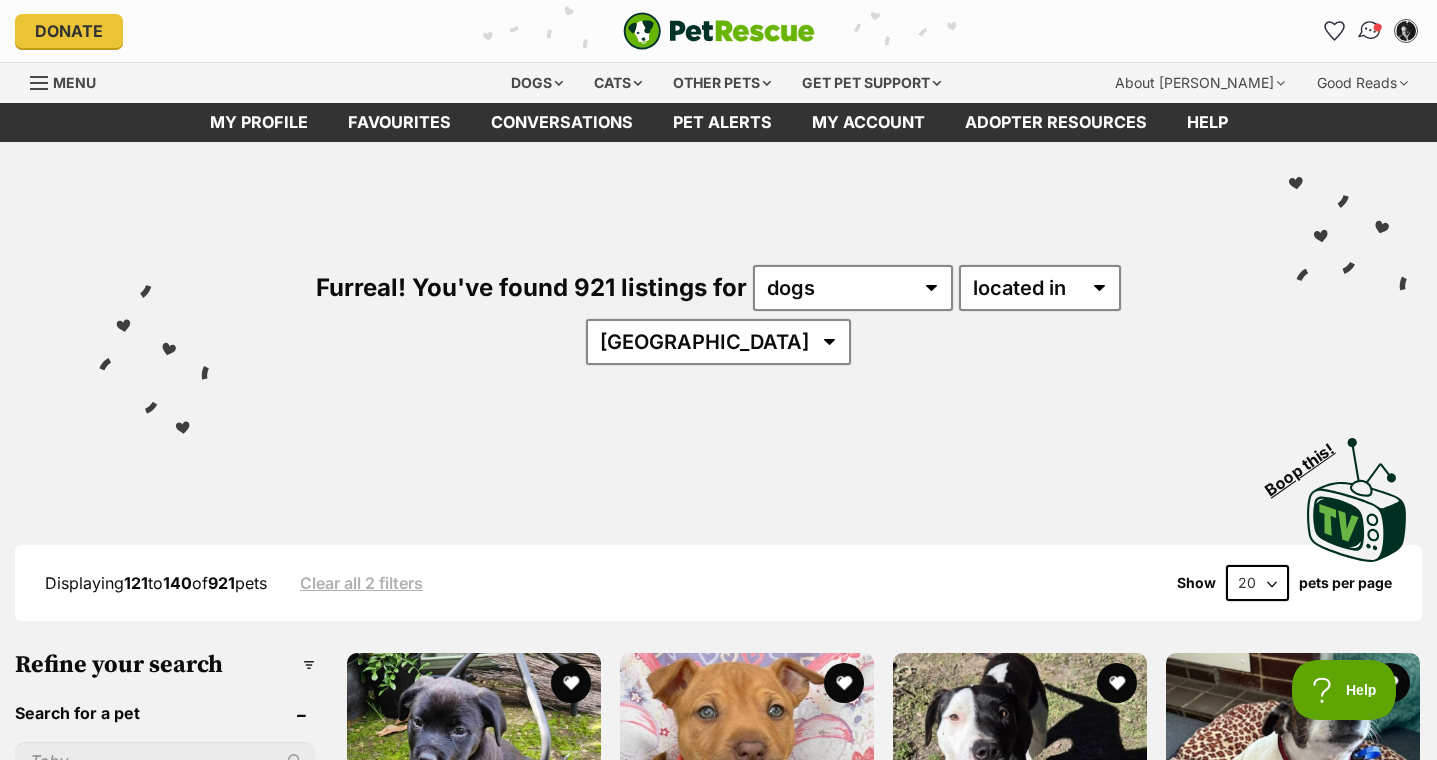 click at bounding box center [1370, 31] 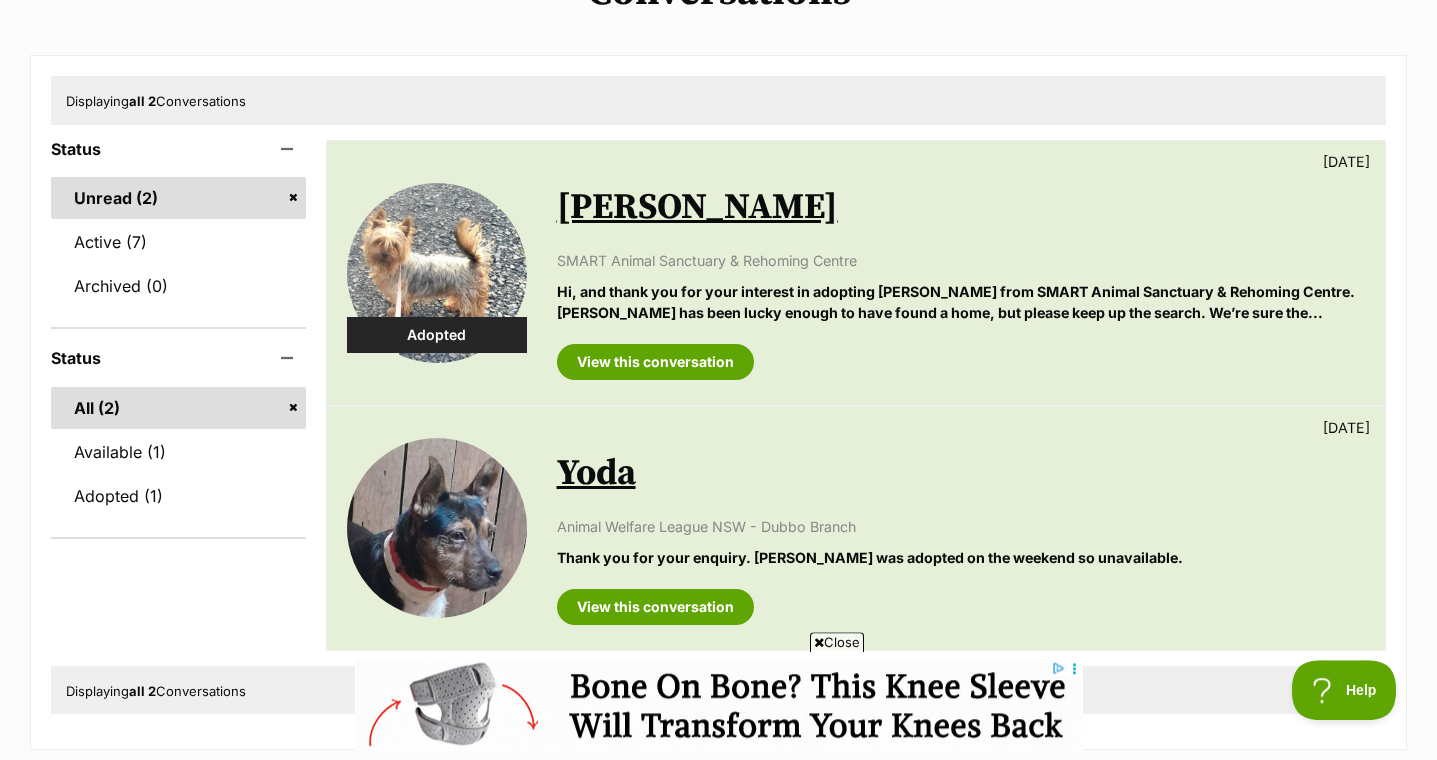 scroll, scrollTop: 0, scrollLeft: 0, axis: both 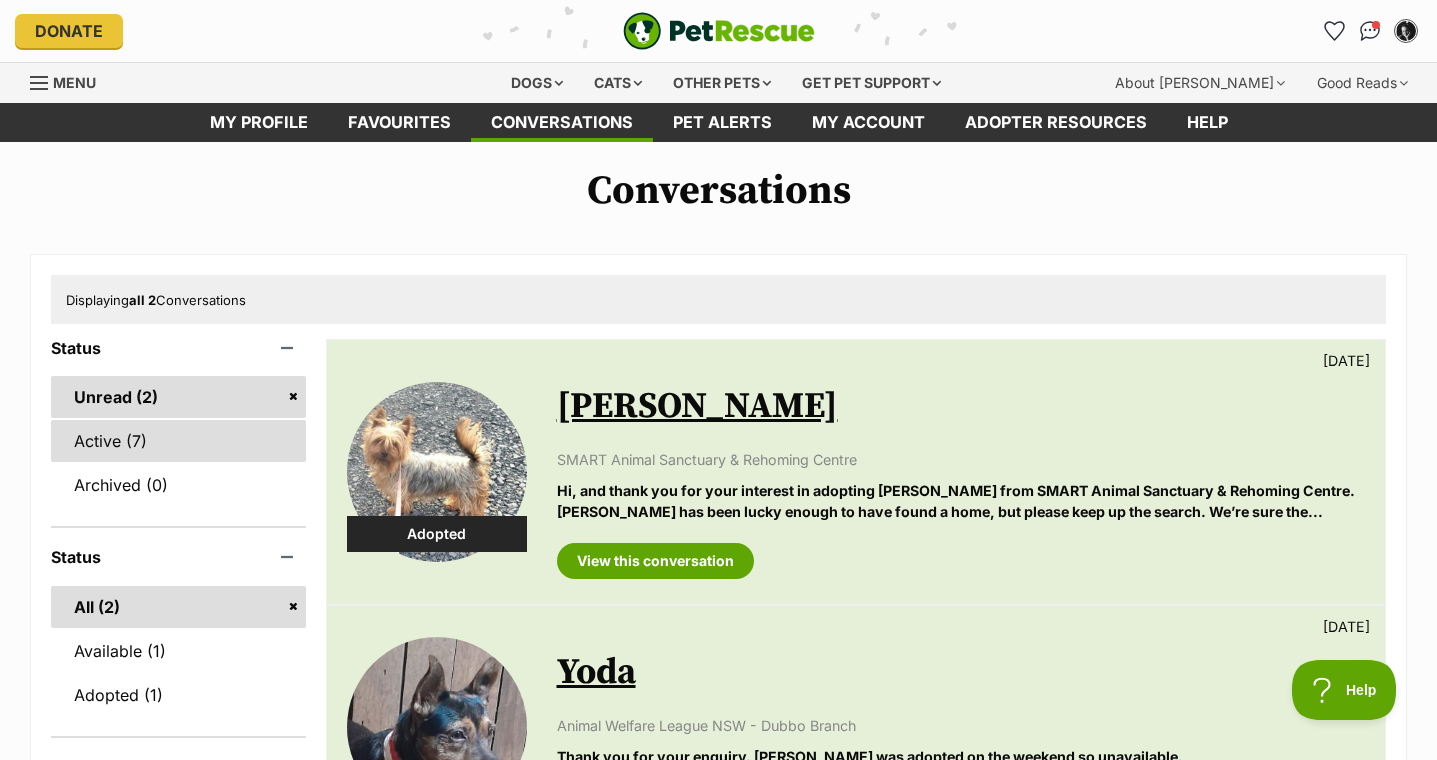 click on "Active (7)" at bounding box center [178, 441] 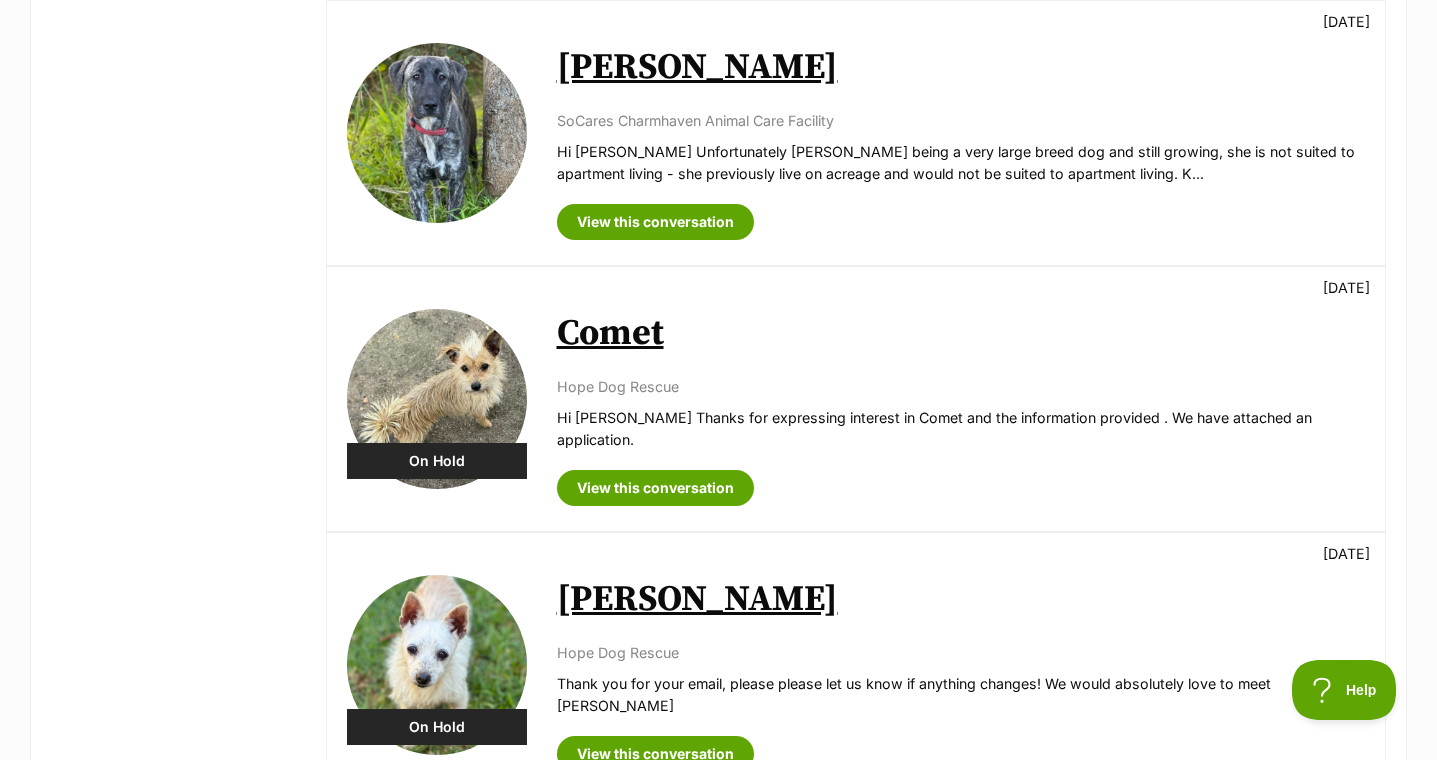 scroll, scrollTop: 0, scrollLeft: 0, axis: both 